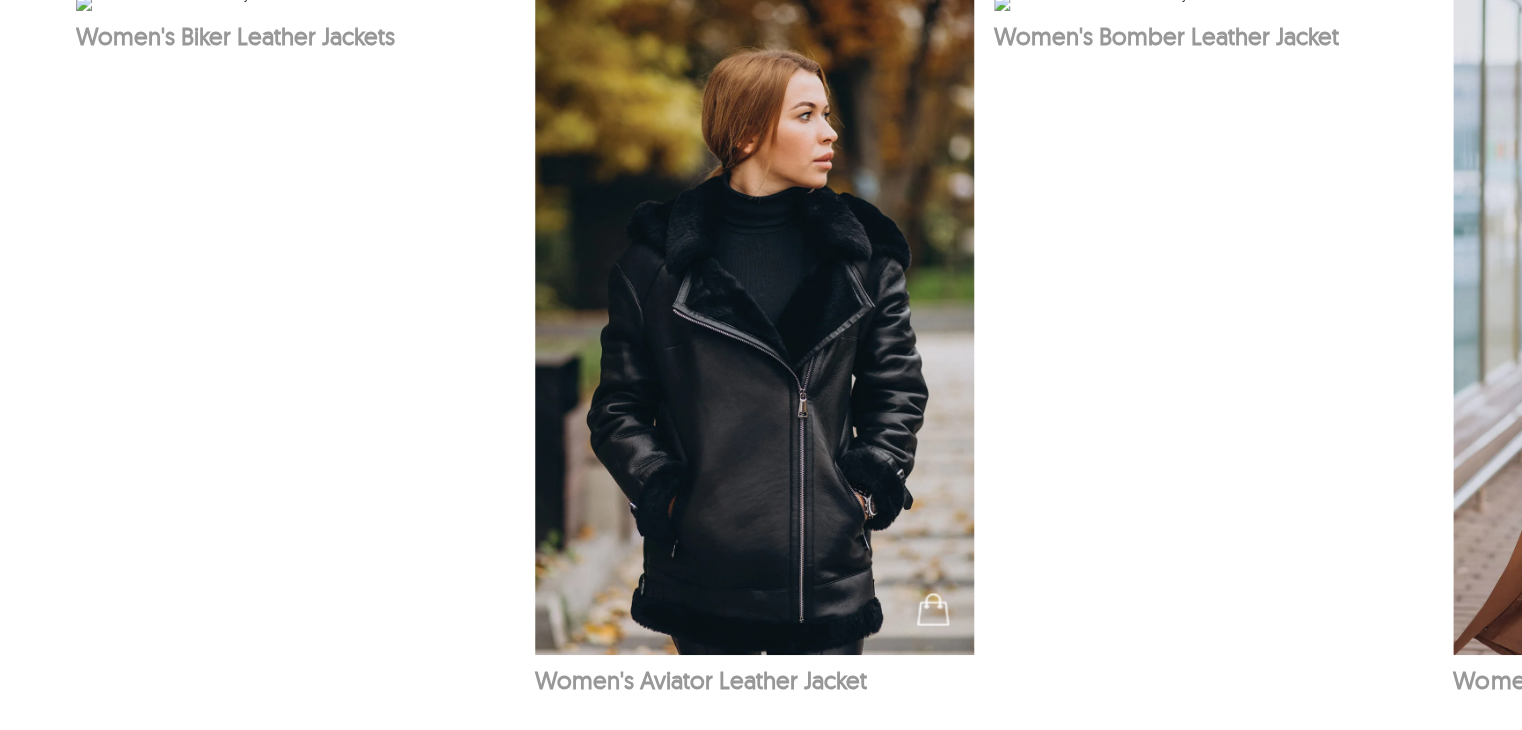 scroll, scrollTop: 1400, scrollLeft: 0, axis: vertical 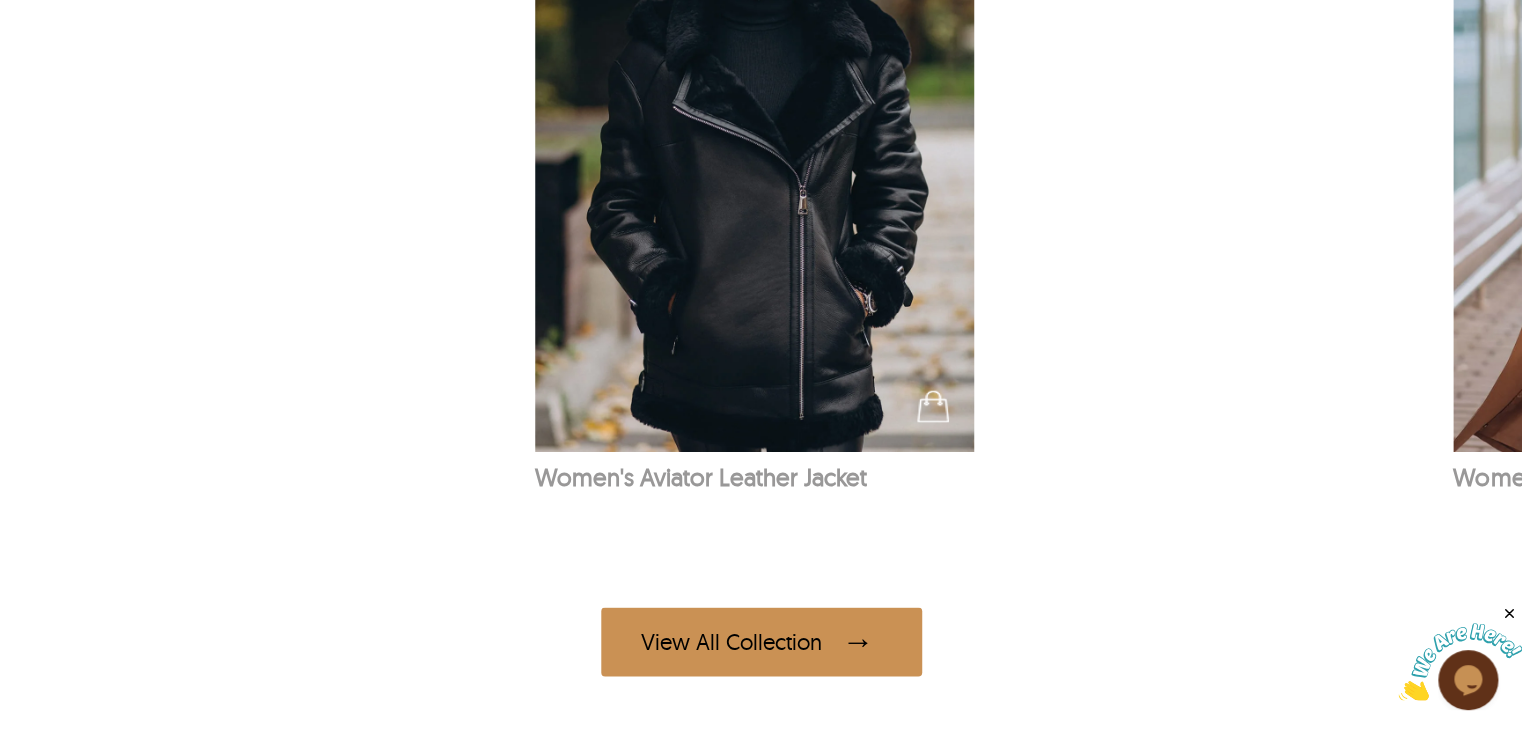 click on "View All Collection" at bounding box center [761, 641] 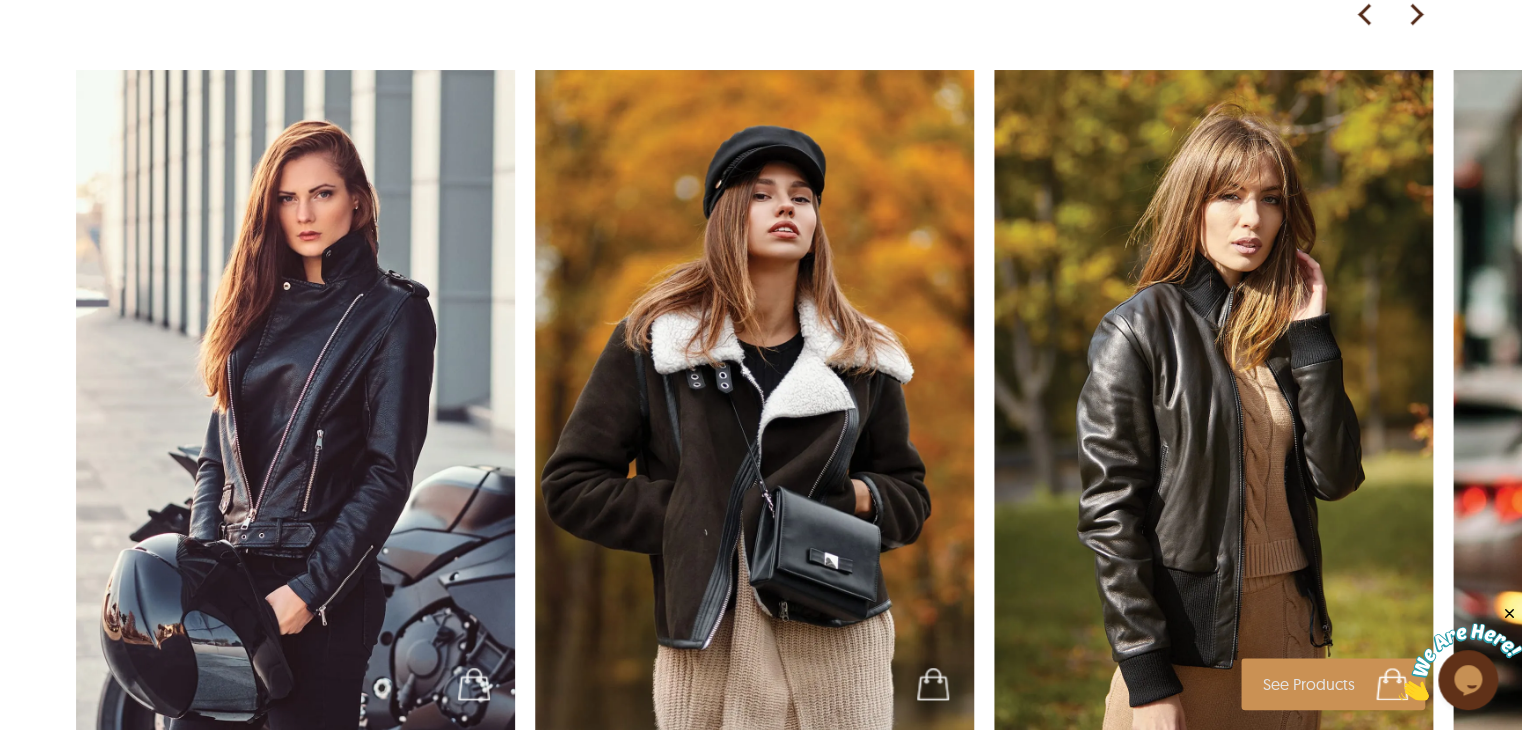 scroll, scrollTop: 4500, scrollLeft: 0, axis: vertical 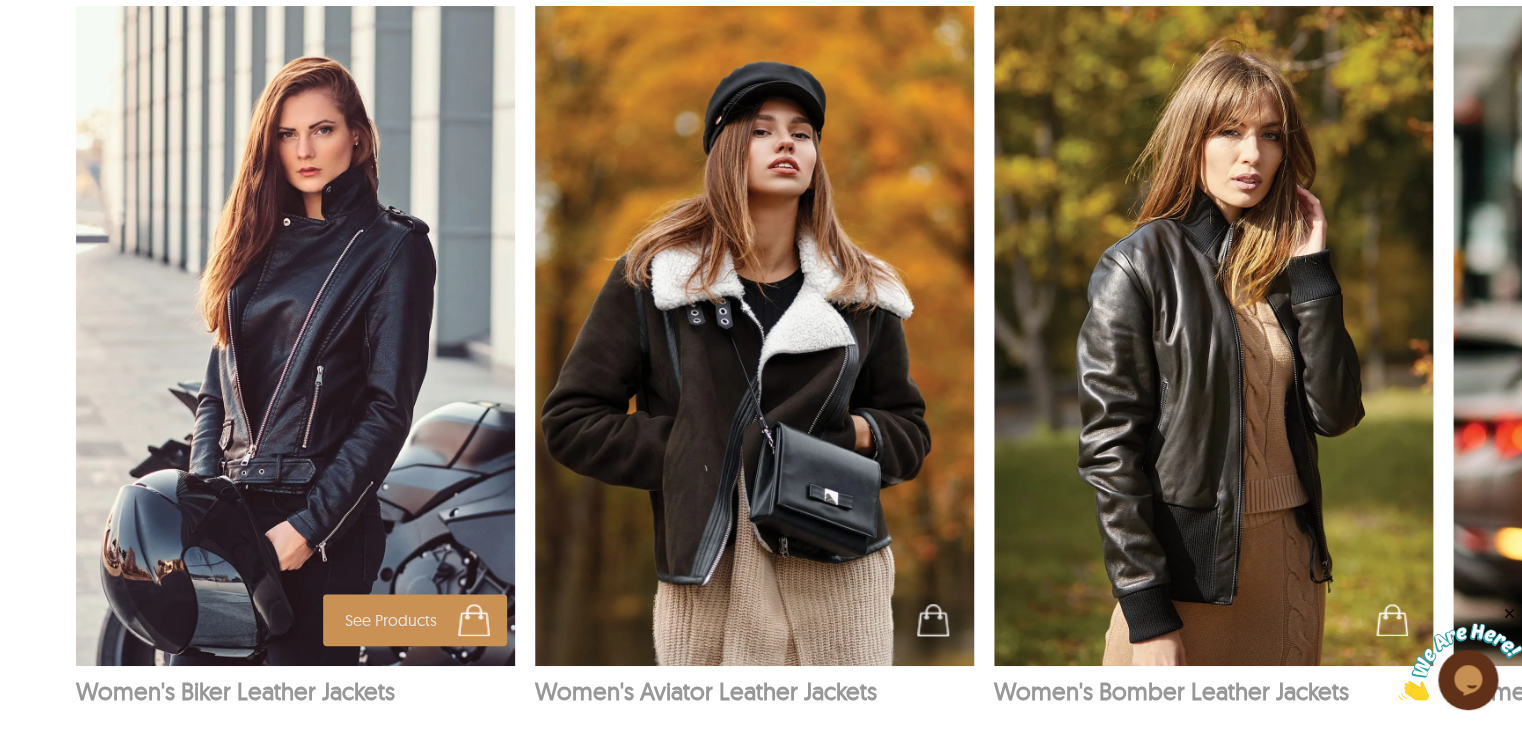 click at bounding box center (296, 336) 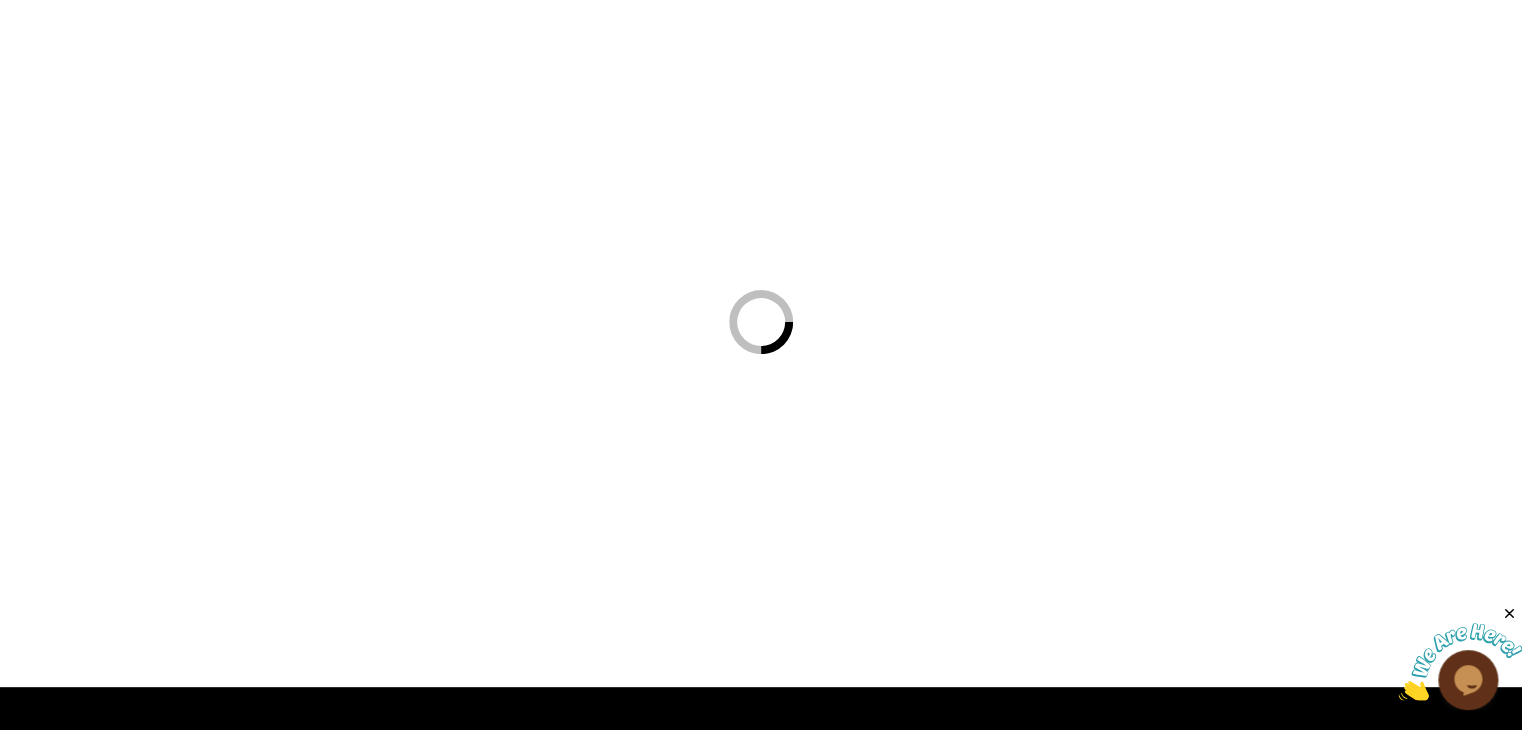 scroll, scrollTop: 0, scrollLeft: 0, axis: both 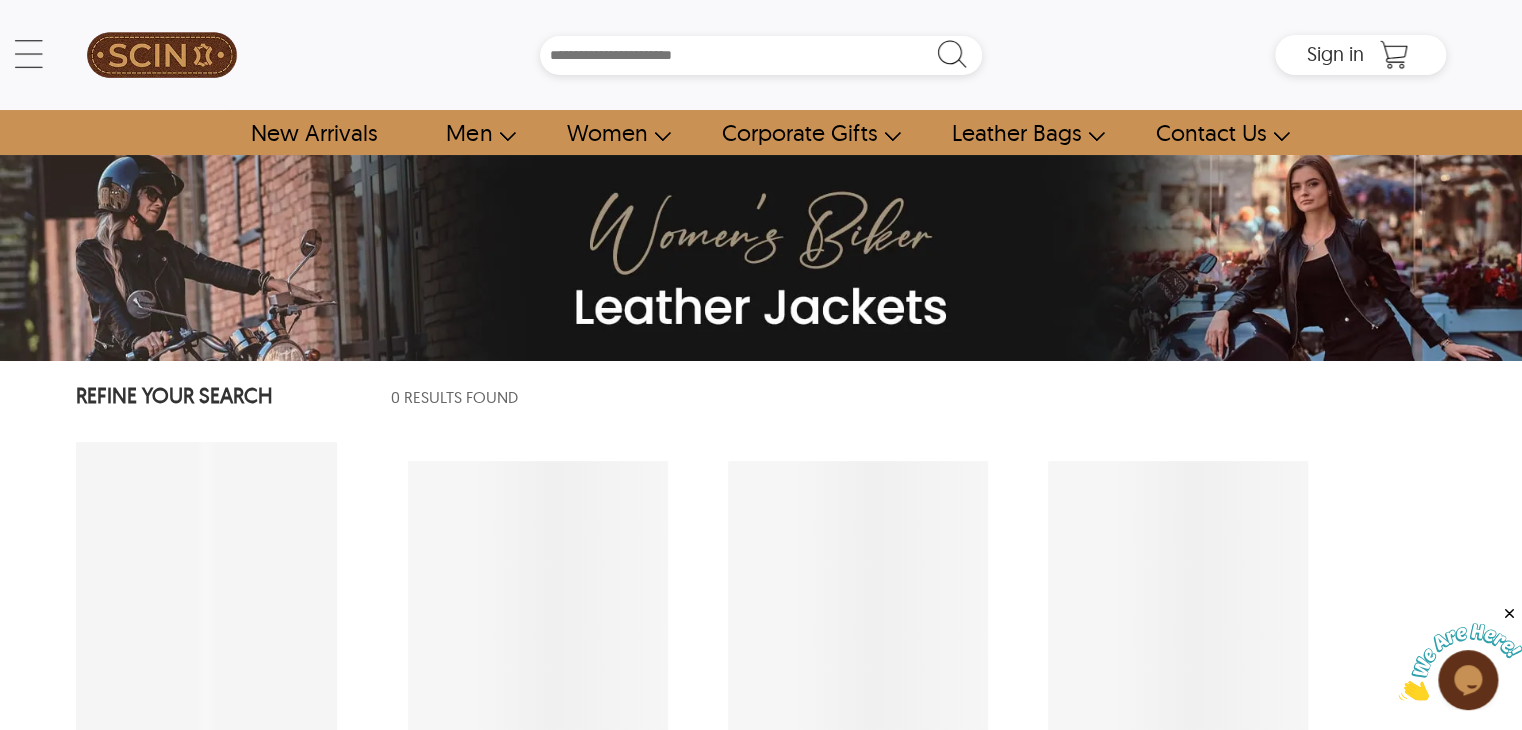 select on "********" 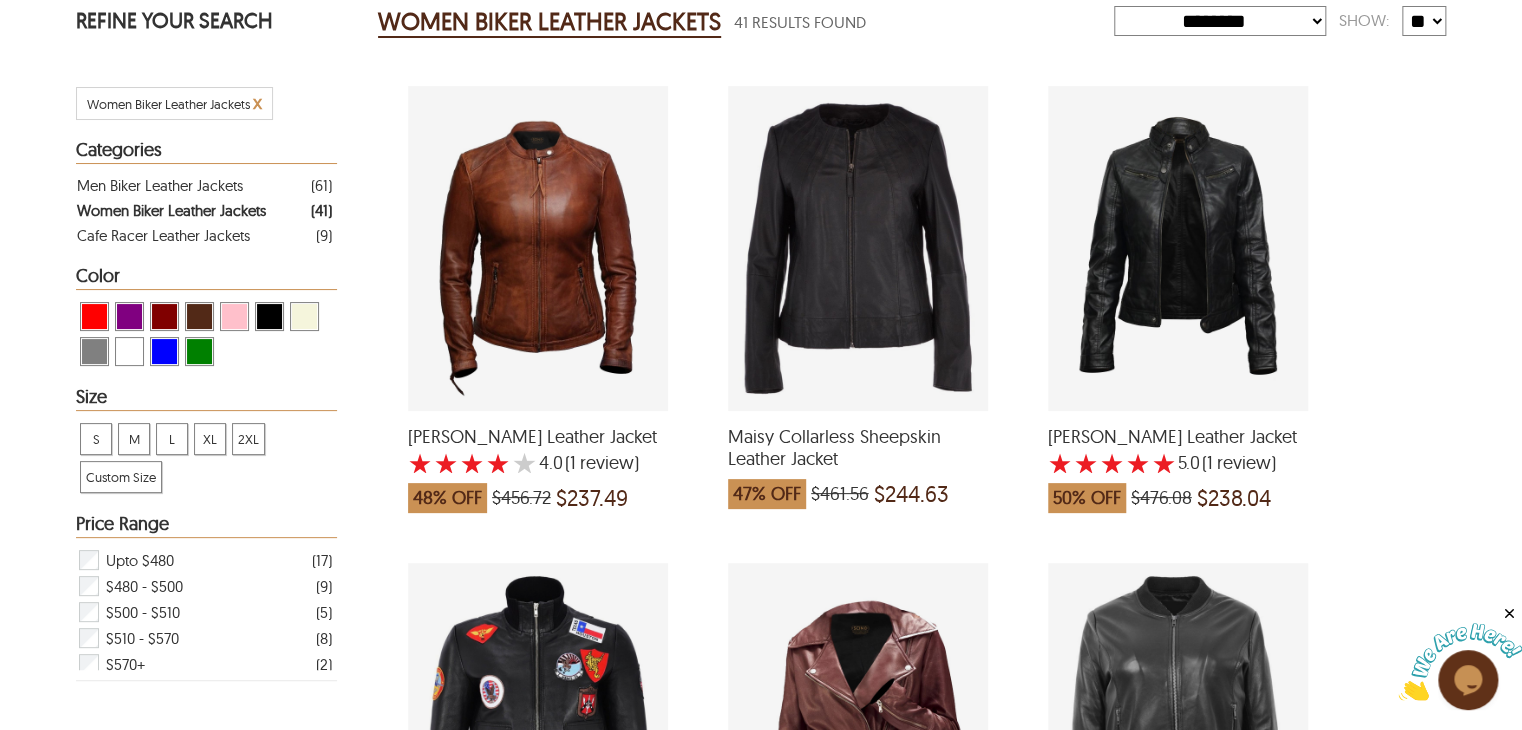 scroll, scrollTop: 400, scrollLeft: 0, axis: vertical 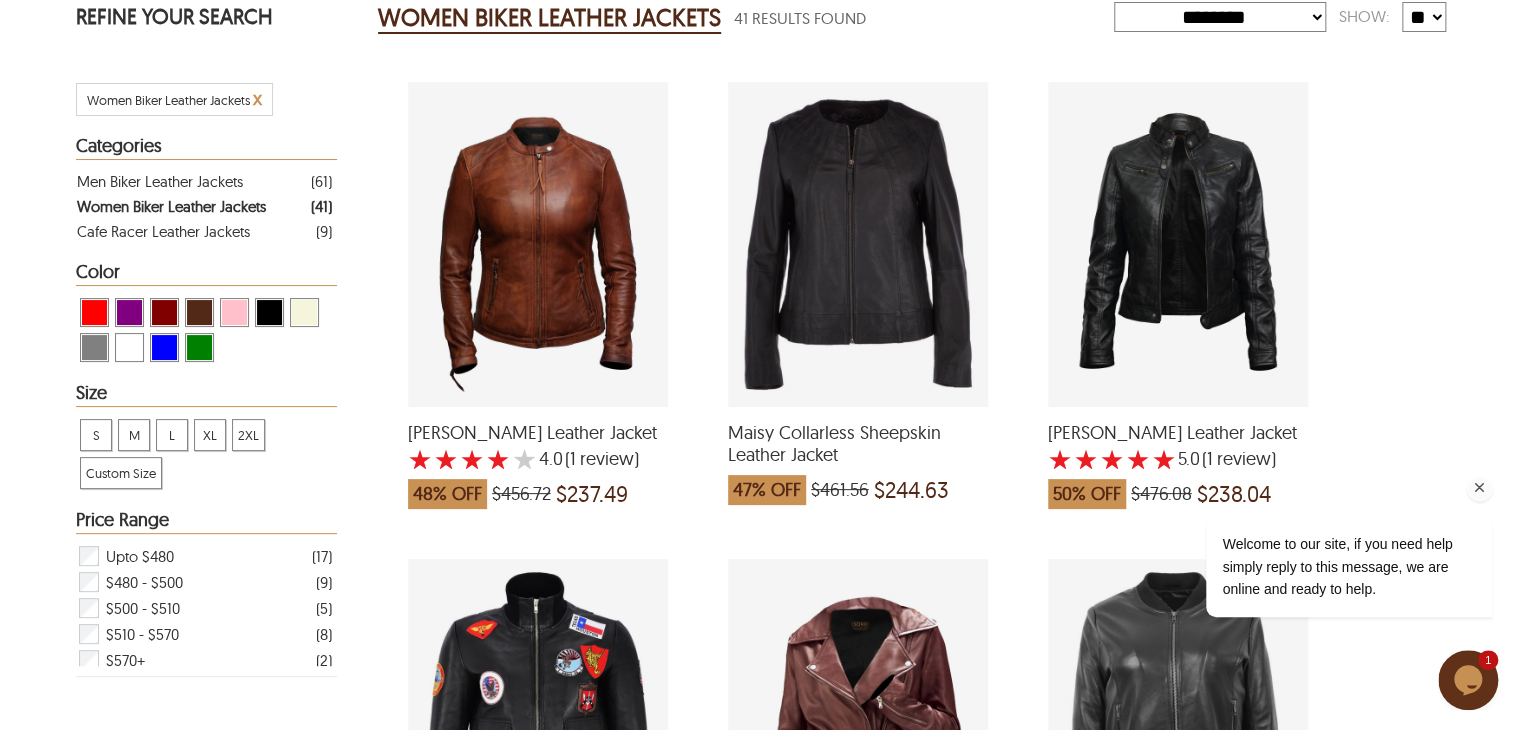 click at bounding box center (1480, 488) 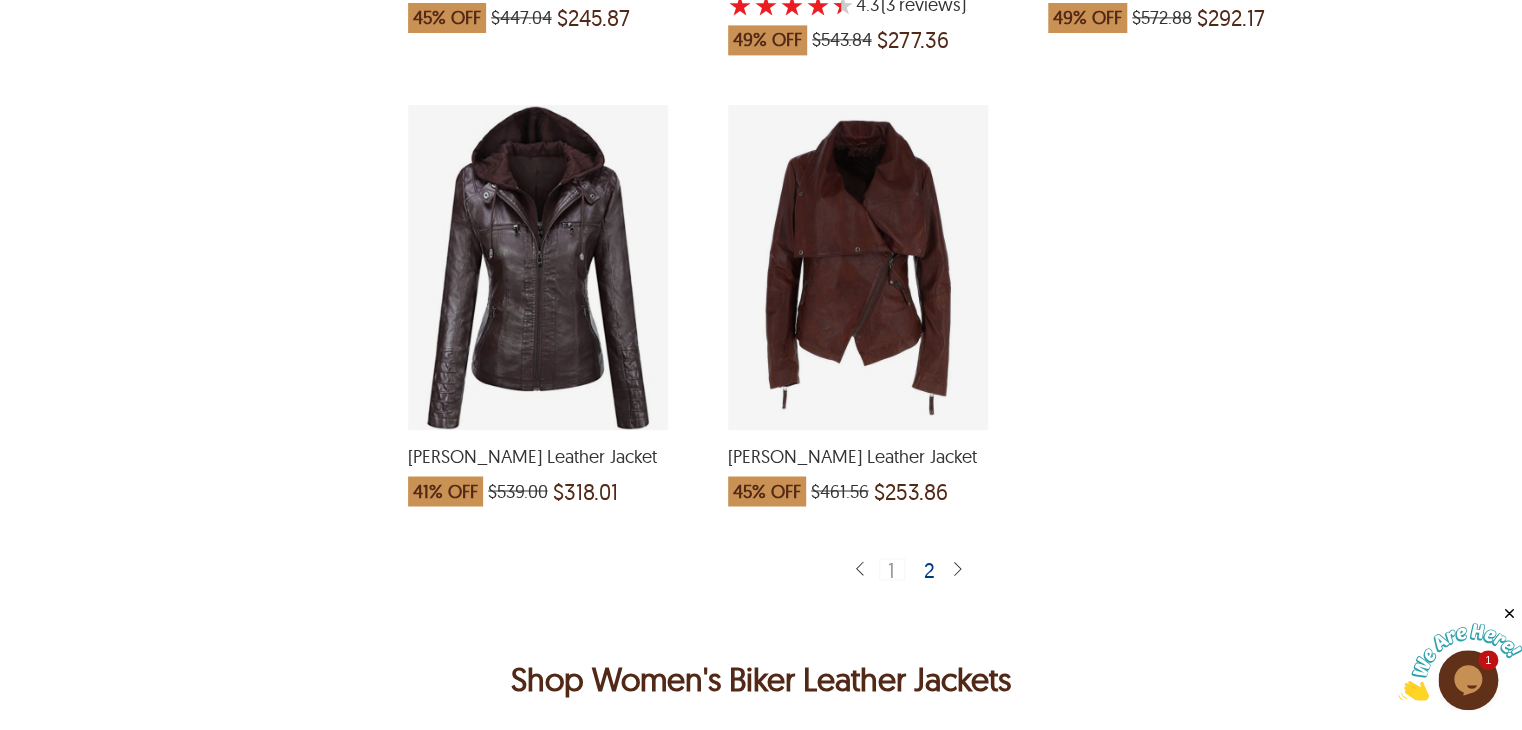 scroll, scrollTop: 5300, scrollLeft: 0, axis: vertical 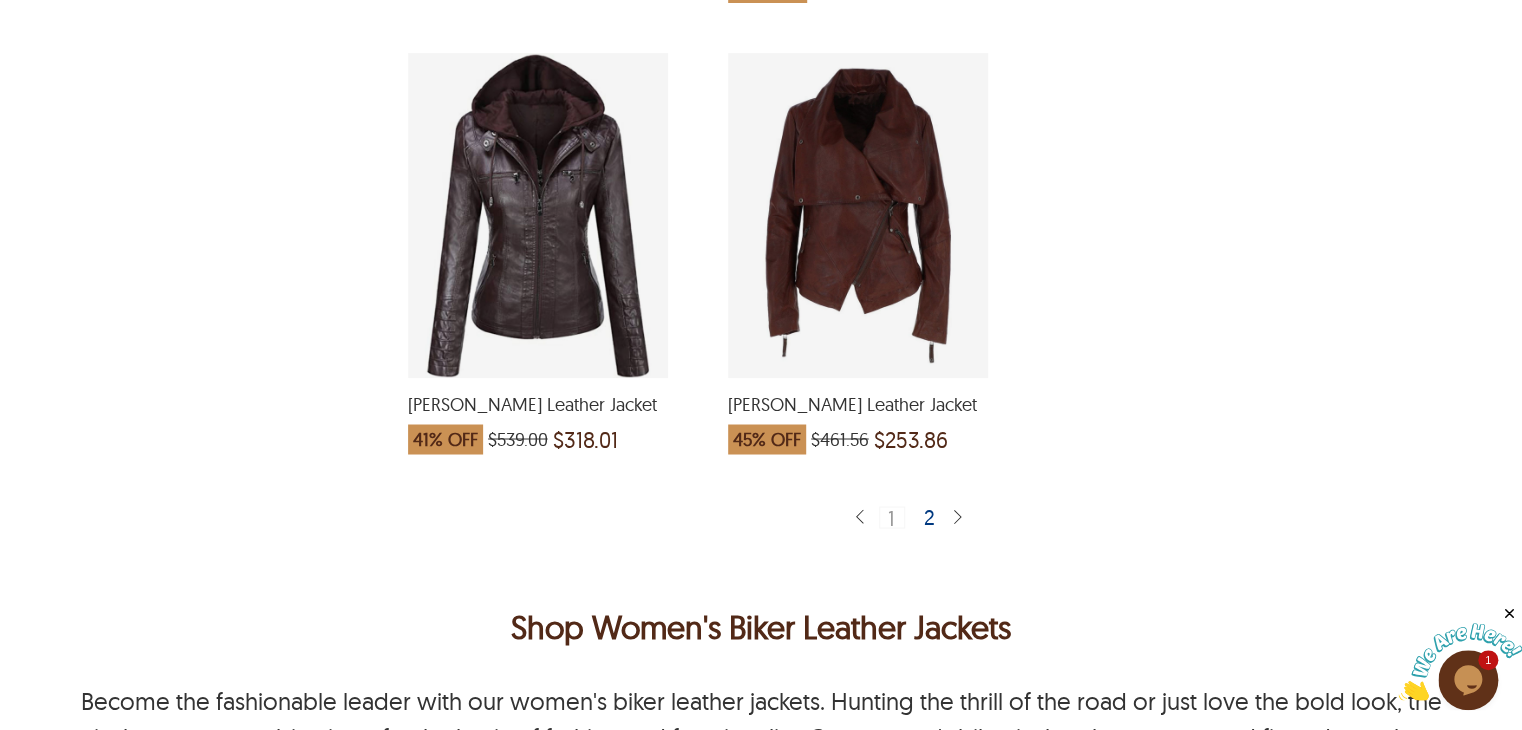click on "2" at bounding box center (929, 516) 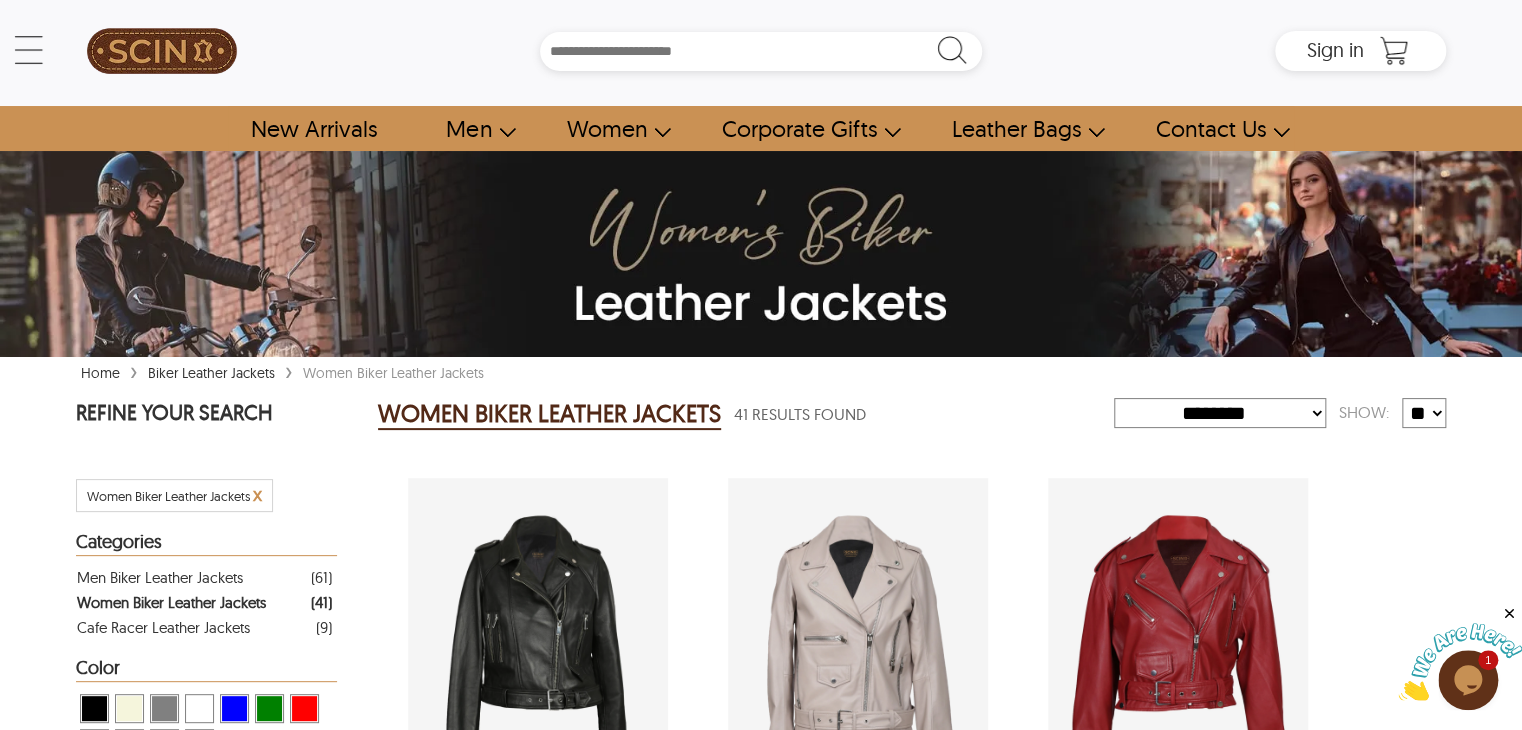 scroll, scrollTop: 0, scrollLeft: 0, axis: both 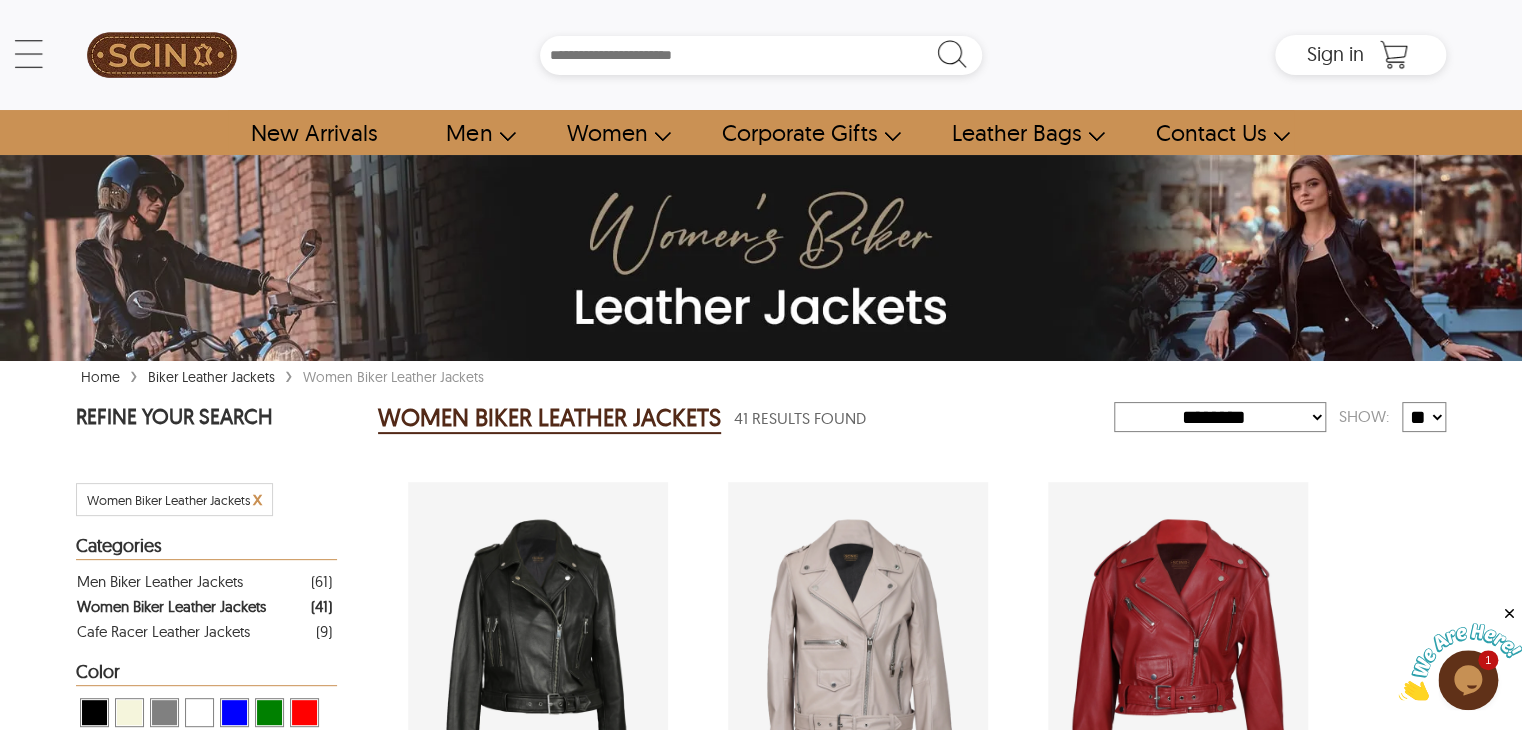 click on "Biker Leather Jackets" at bounding box center (211, 377) 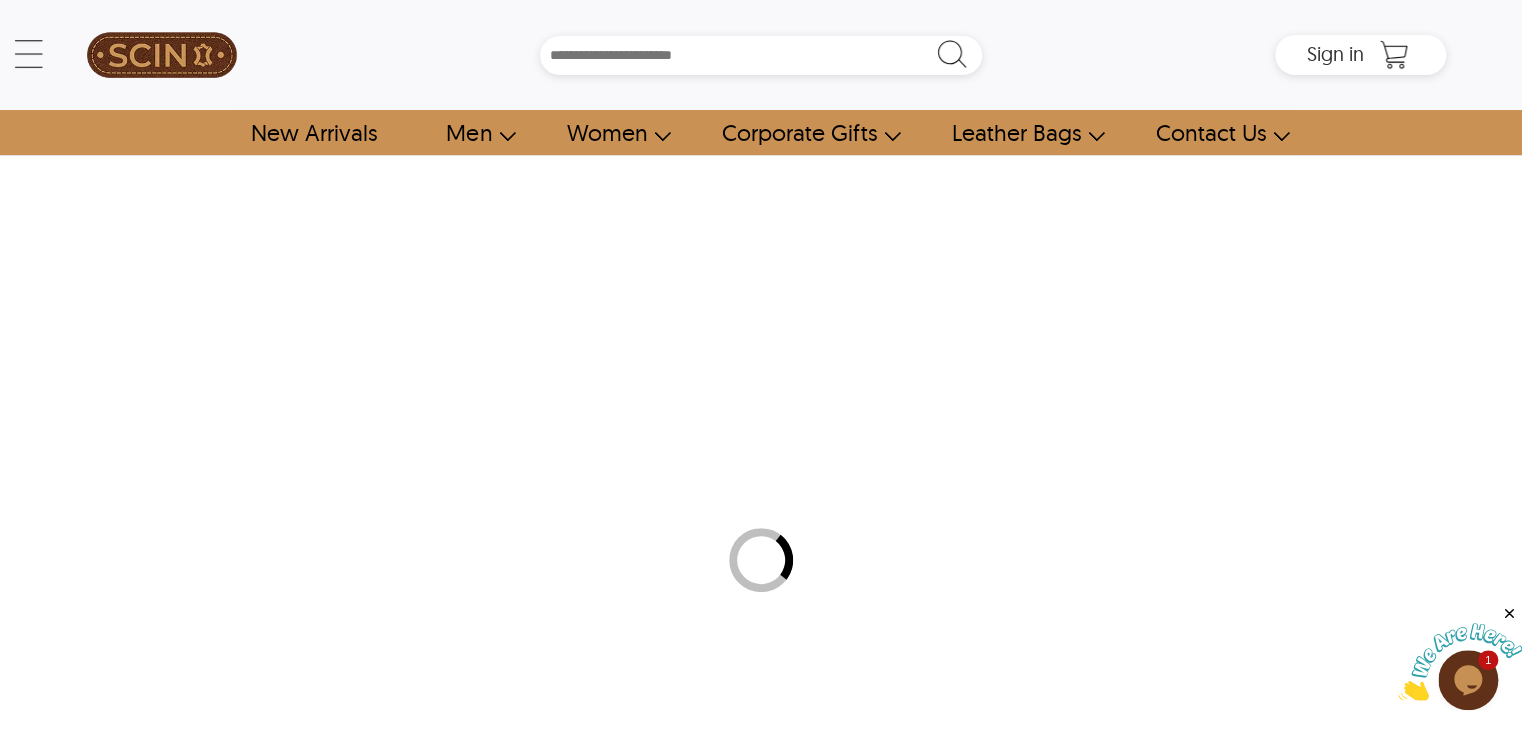 select on "********" 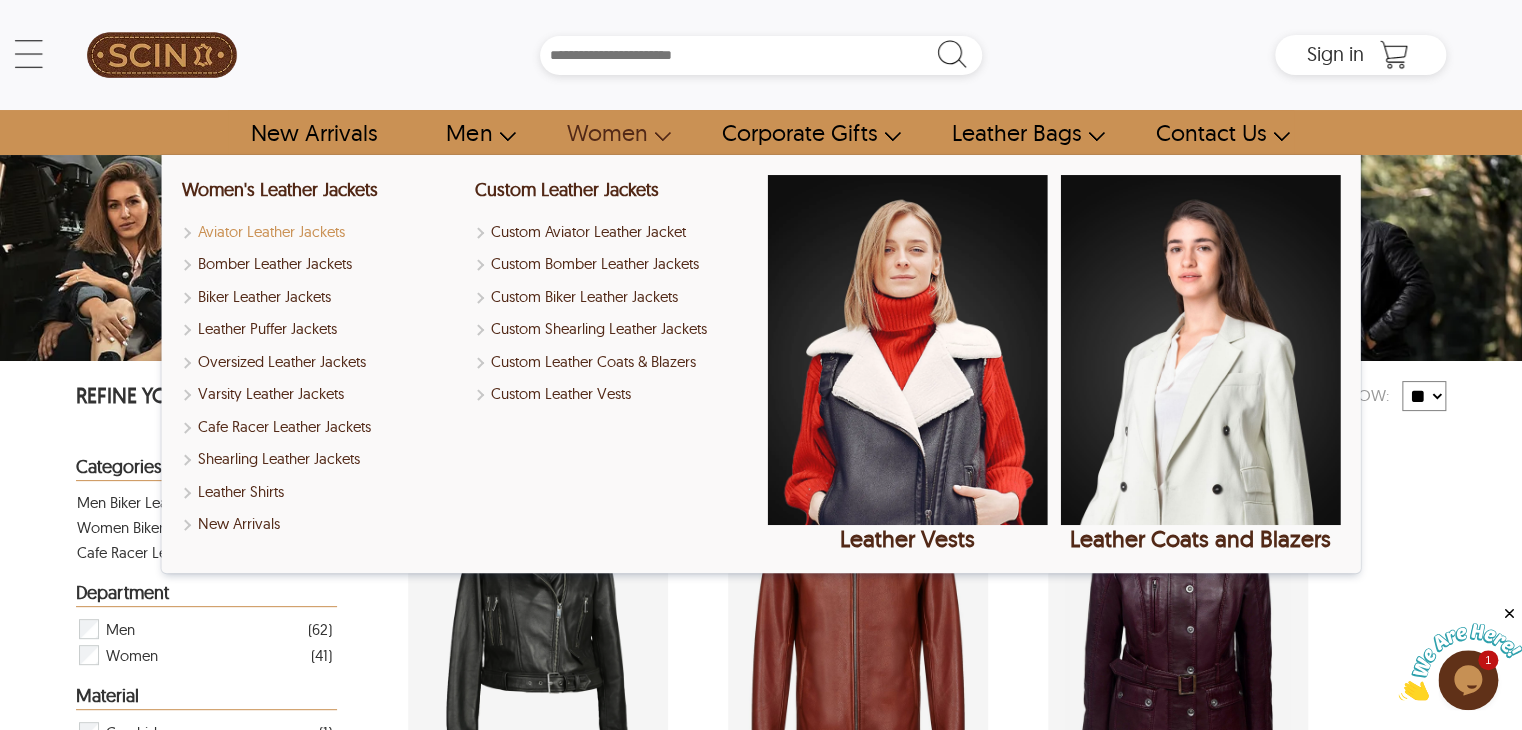 click on "Aviator Leather Jackets" at bounding box center [321, 232] 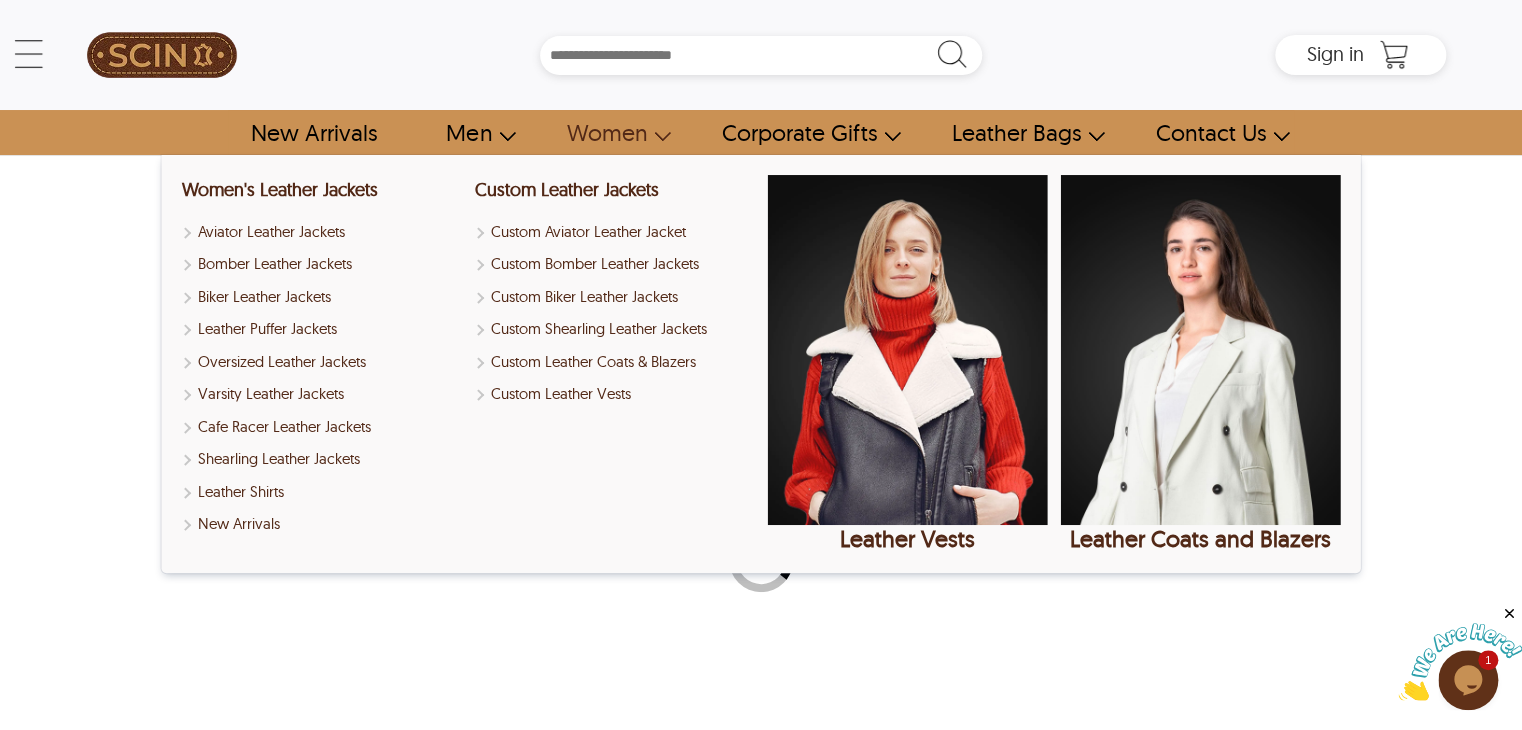 select on "********" 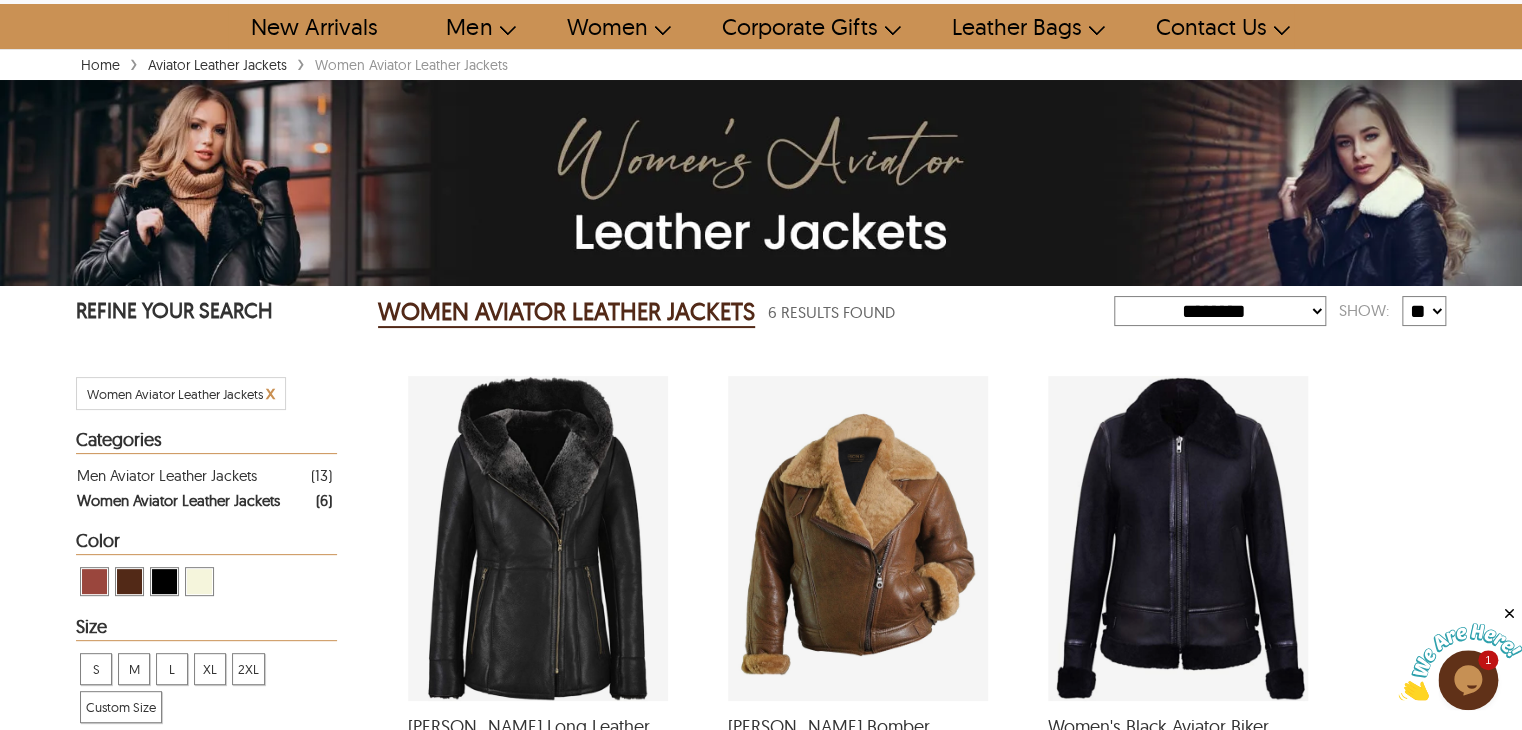 scroll, scrollTop: 0, scrollLeft: 0, axis: both 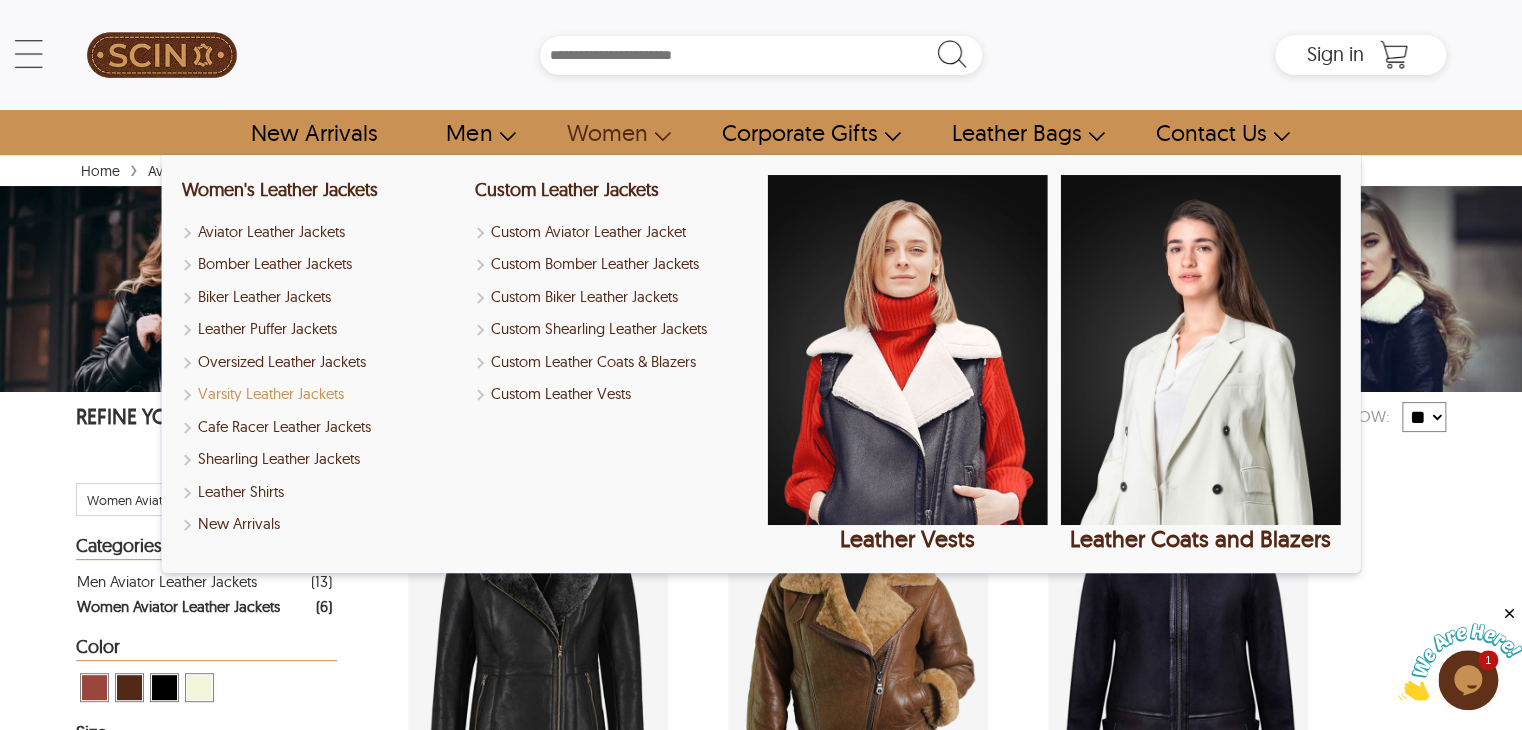 click on "Varsity Leather Jackets" at bounding box center (321, 394) 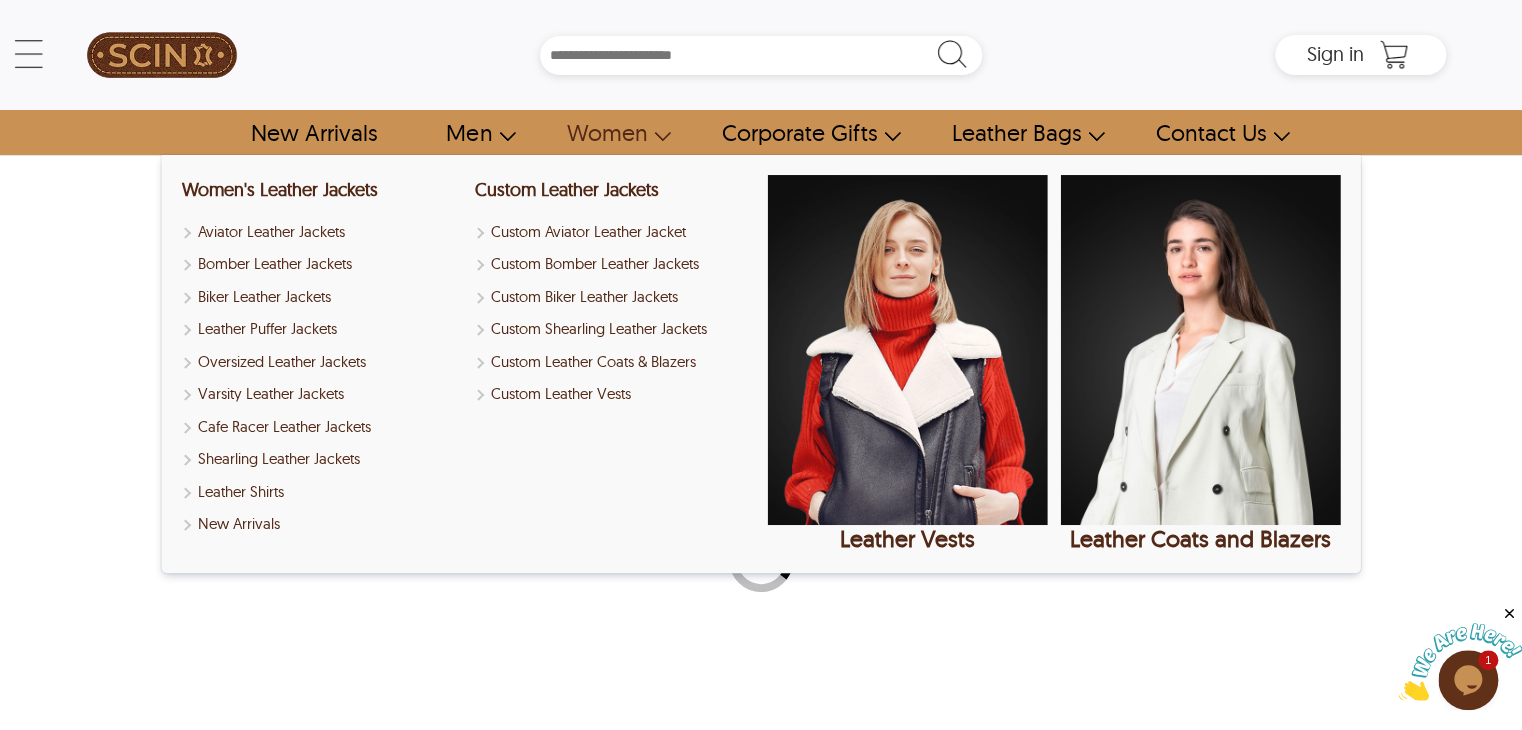 select on "********" 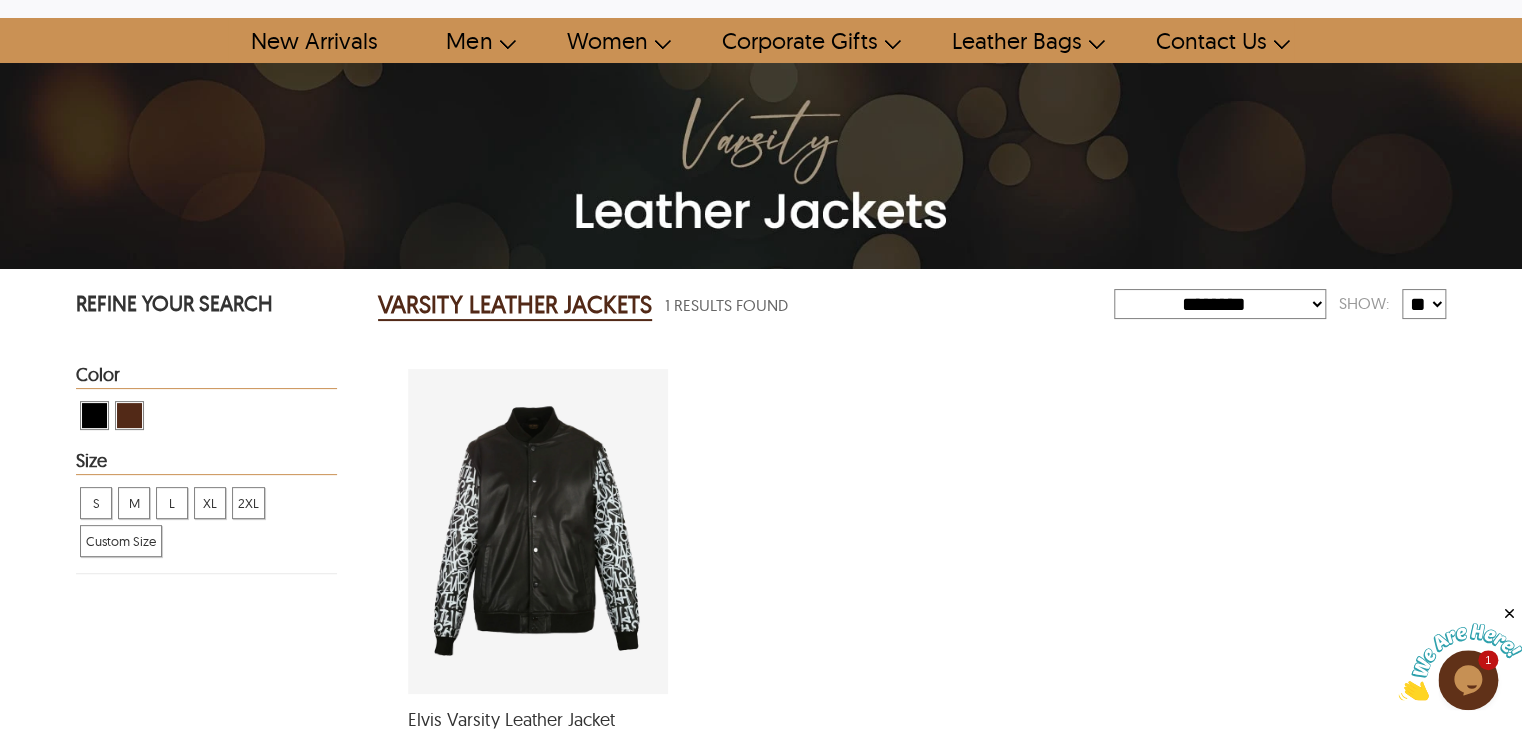 scroll, scrollTop: 100, scrollLeft: 0, axis: vertical 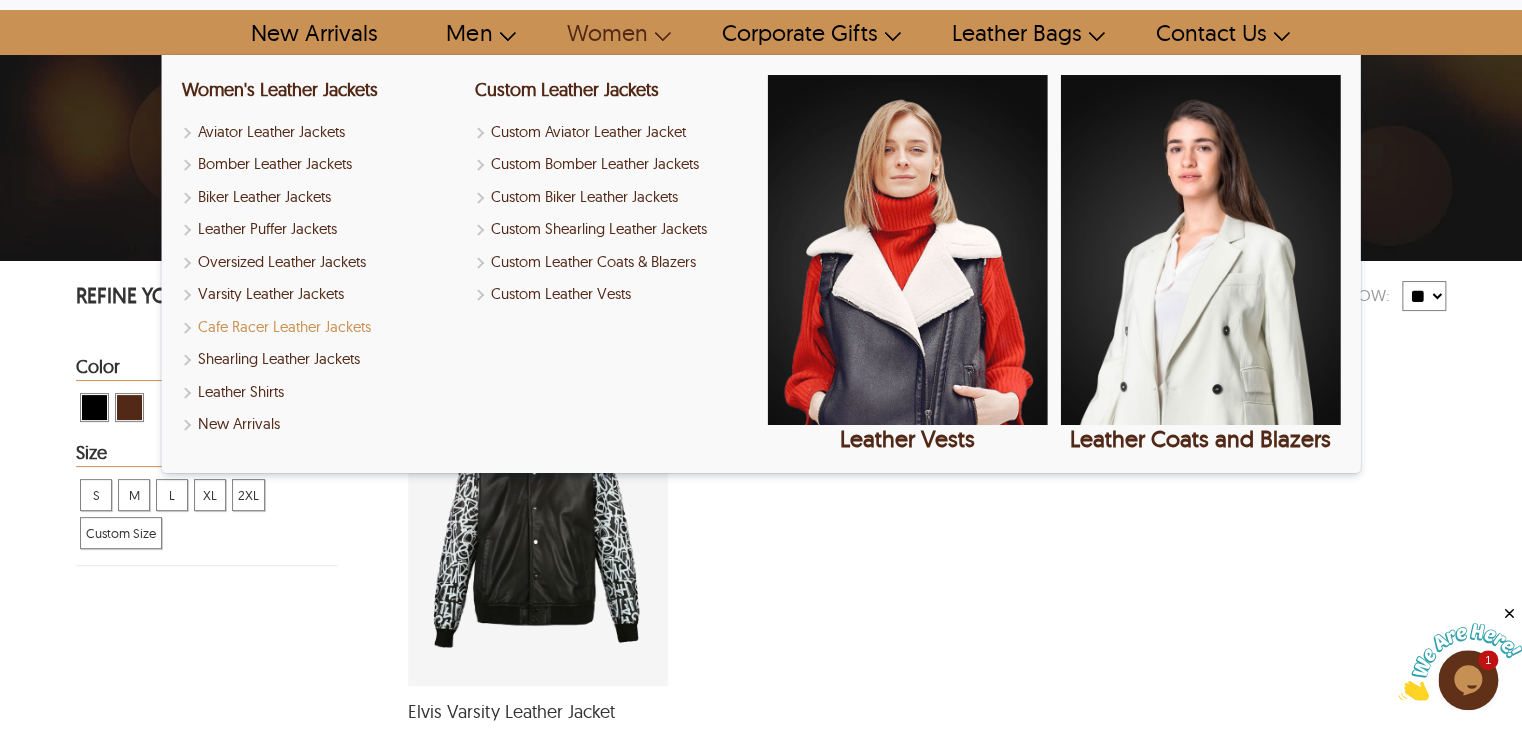 click on "Cafe Racer Leather Jackets" at bounding box center (321, 327) 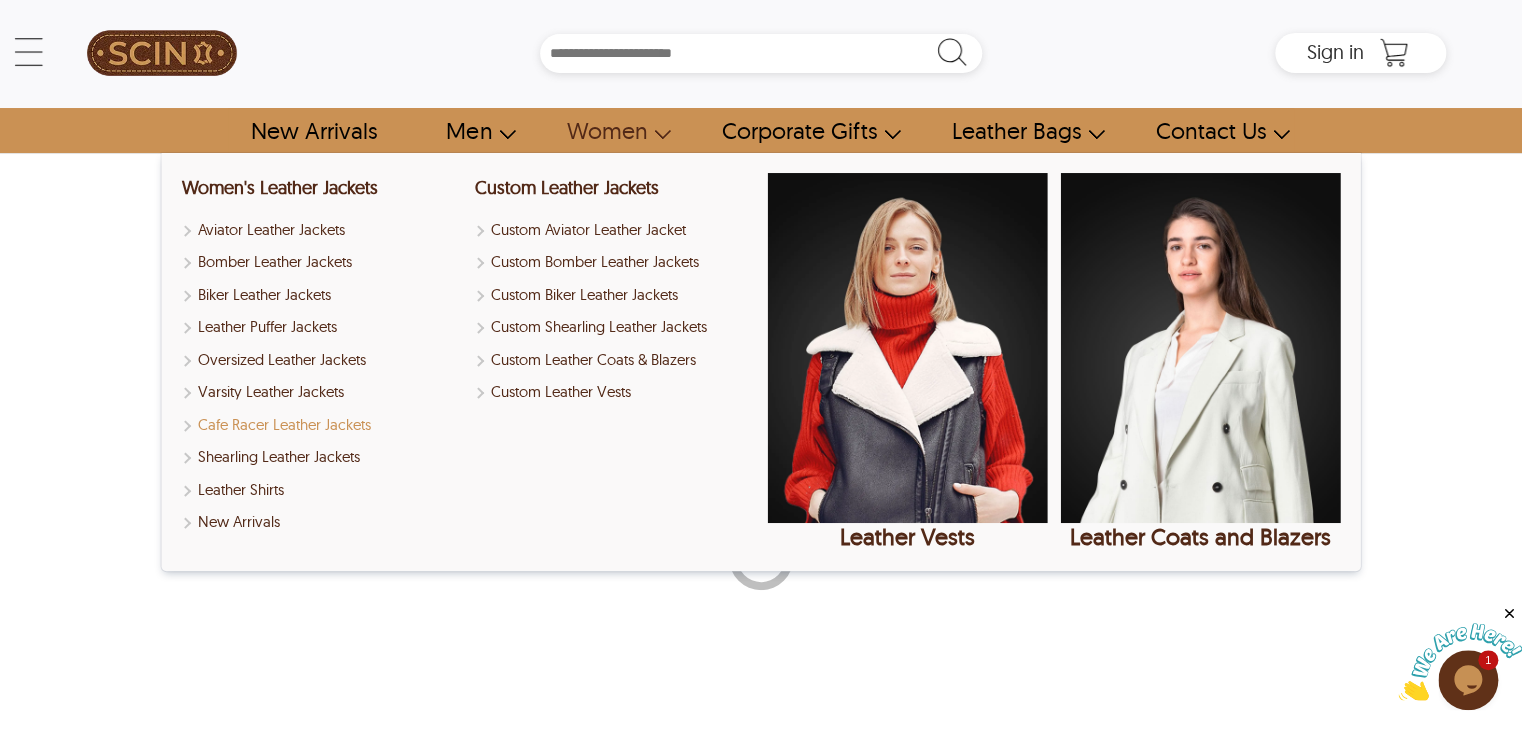 scroll, scrollTop: 0, scrollLeft: 0, axis: both 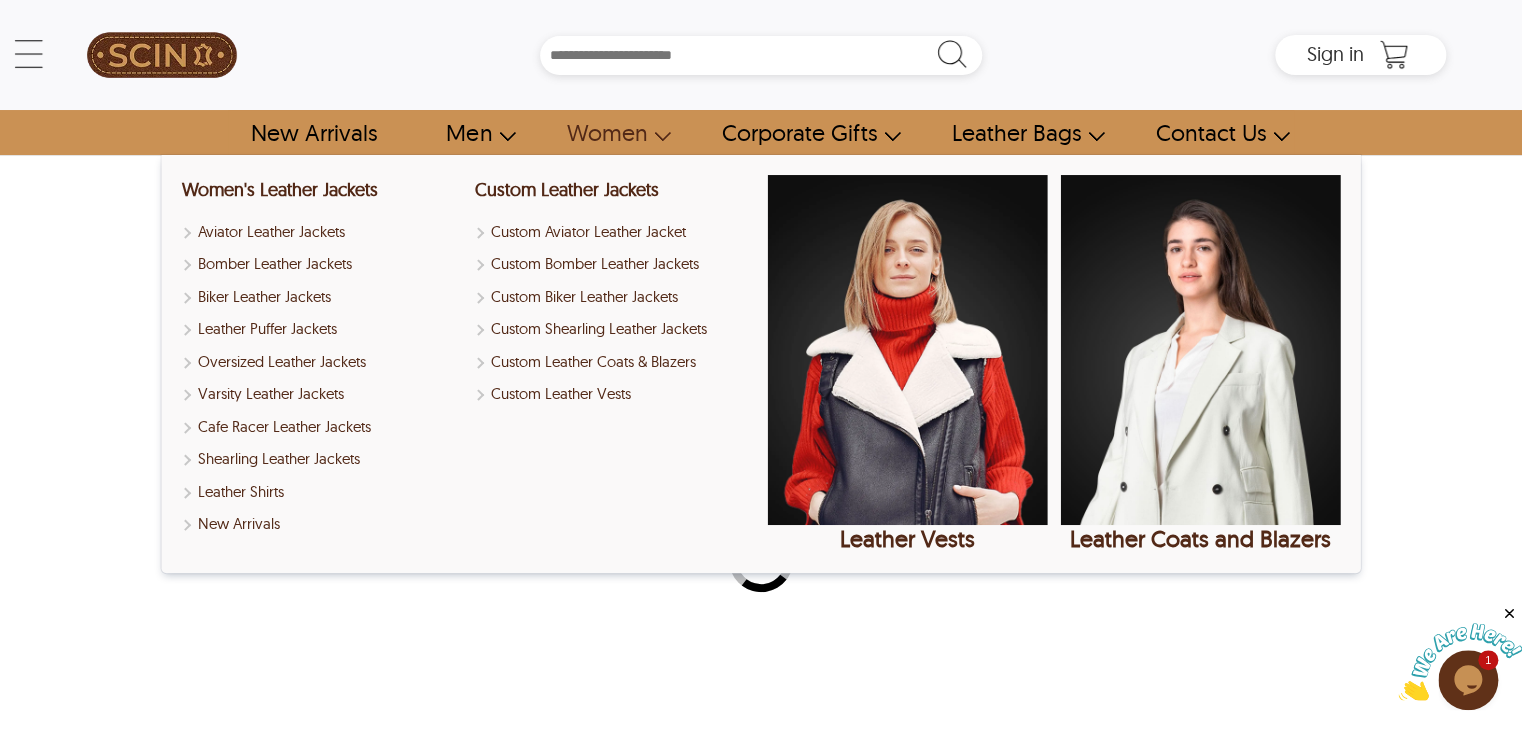 select on "********" 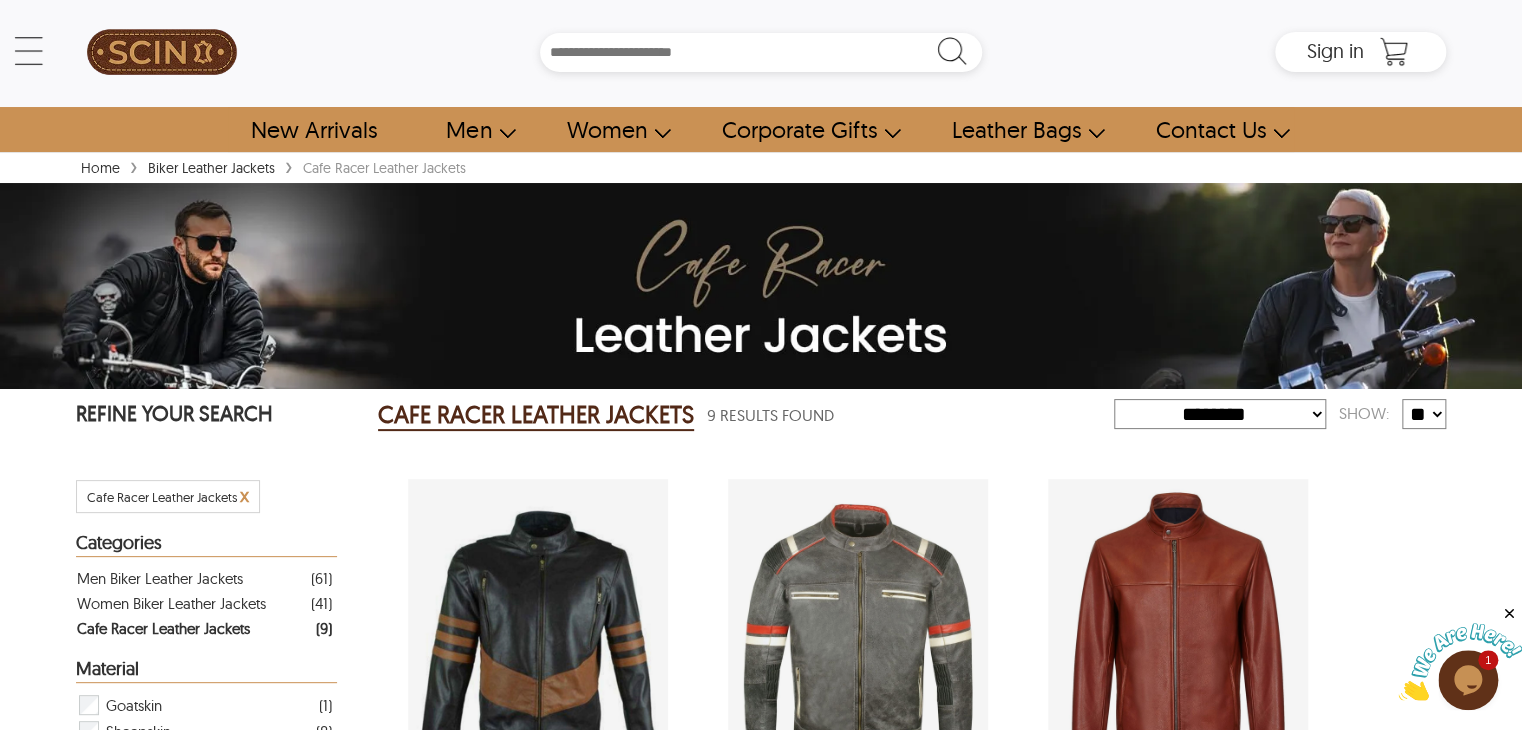 scroll, scrollTop: 0, scrollLeft: 0, axis: both 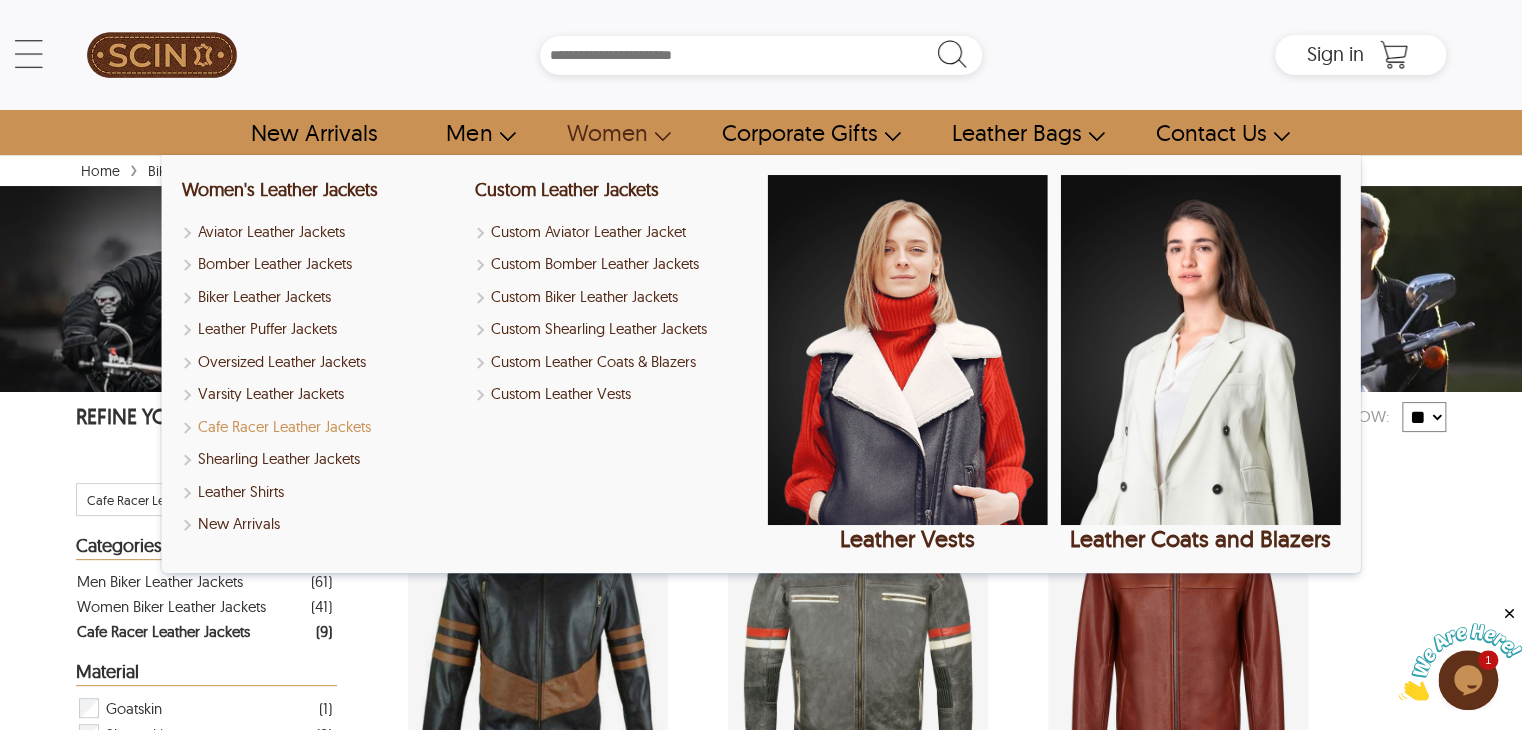 click on "Cafe Racer Leather Jackets" at bounding box center (321, 427) 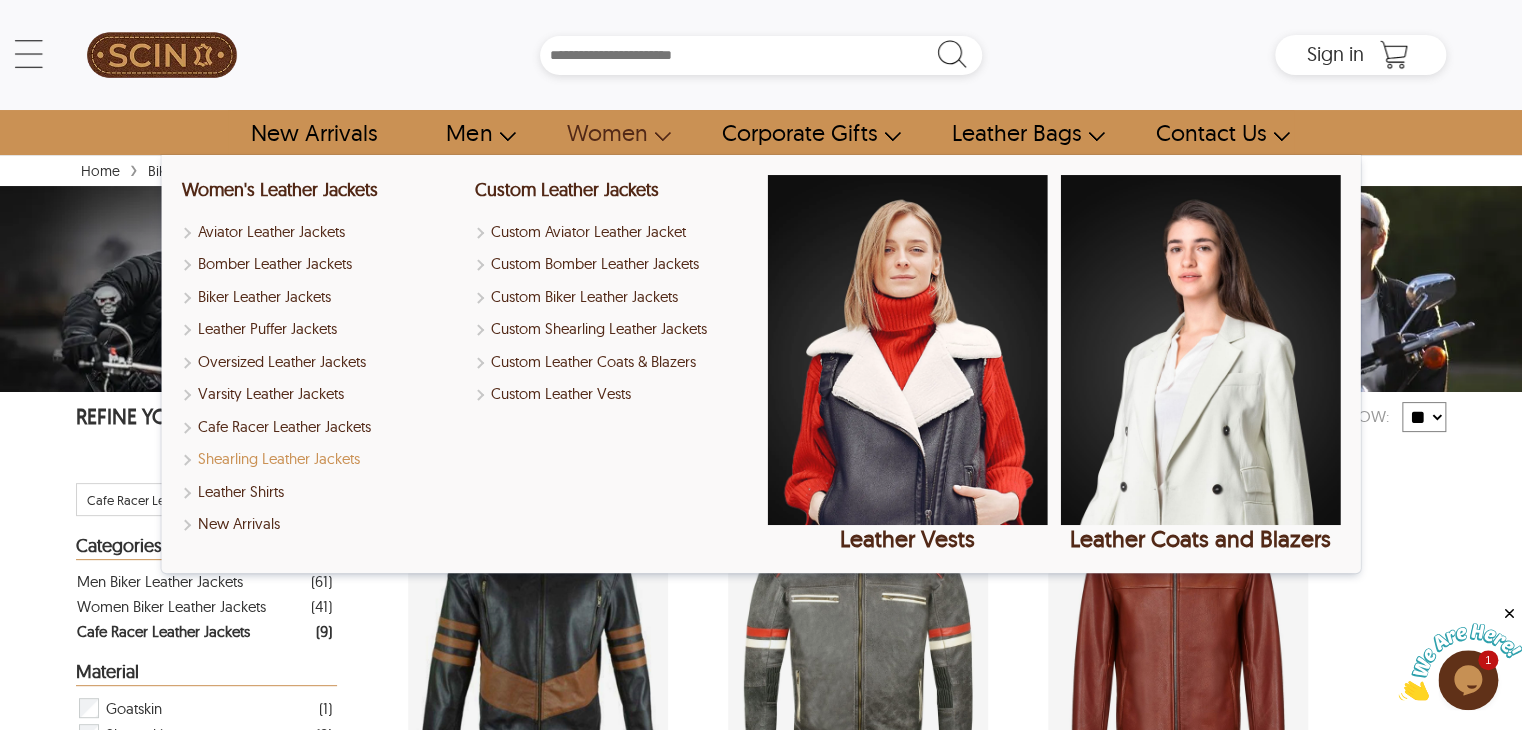 click on "Shearling Leather Jackets" at bounding box center [321, 459] 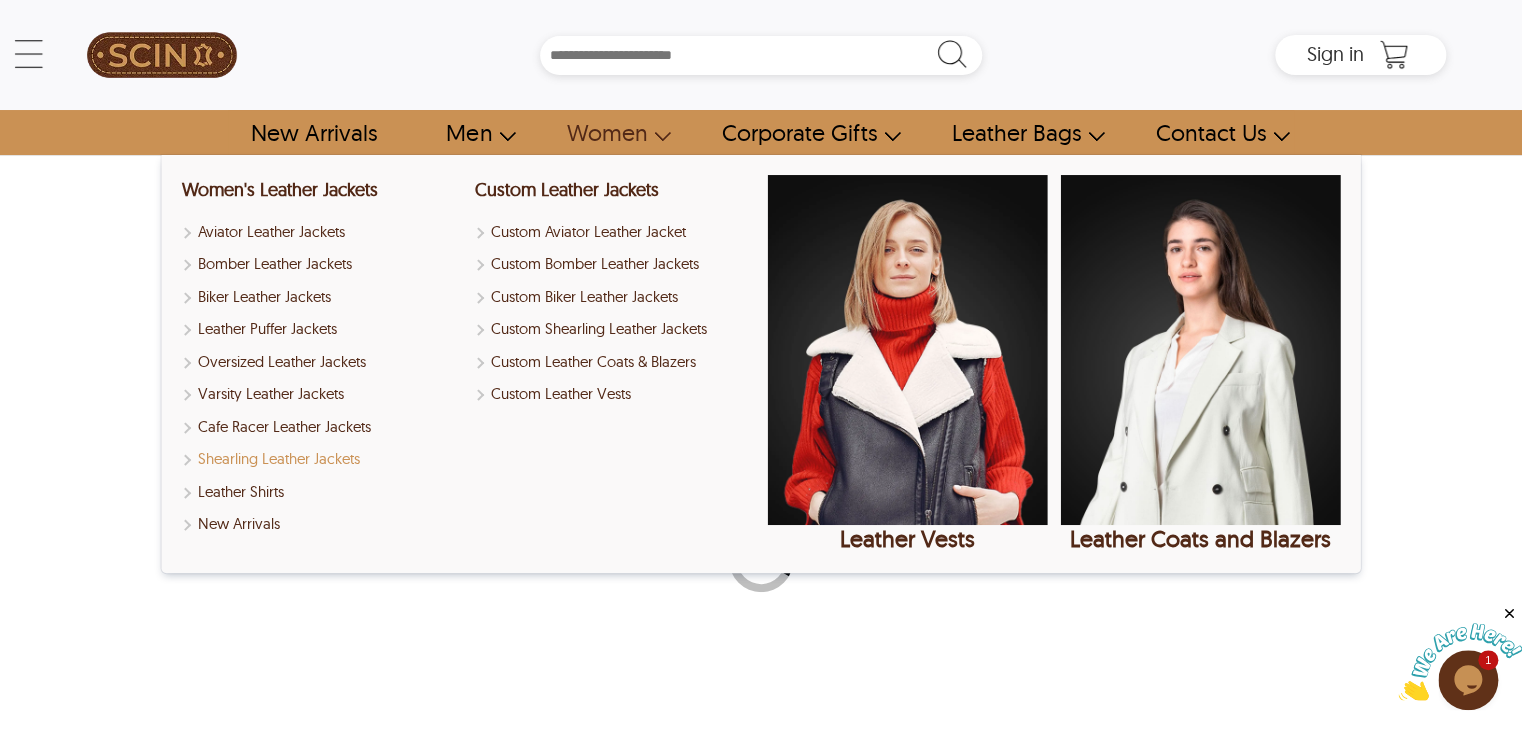 select on "********" 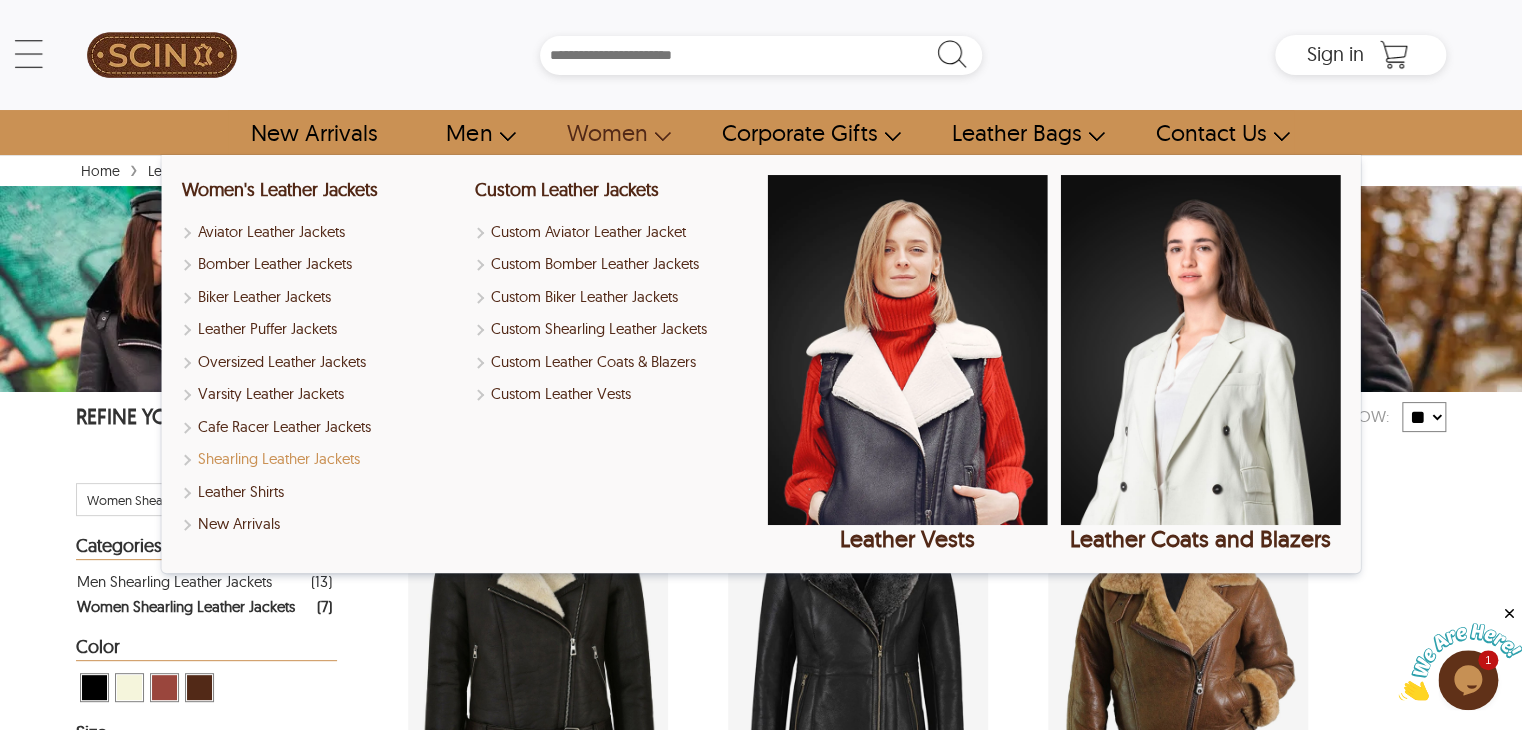click on "Shearling Leather Jackets" at bounding box center (321, 459) 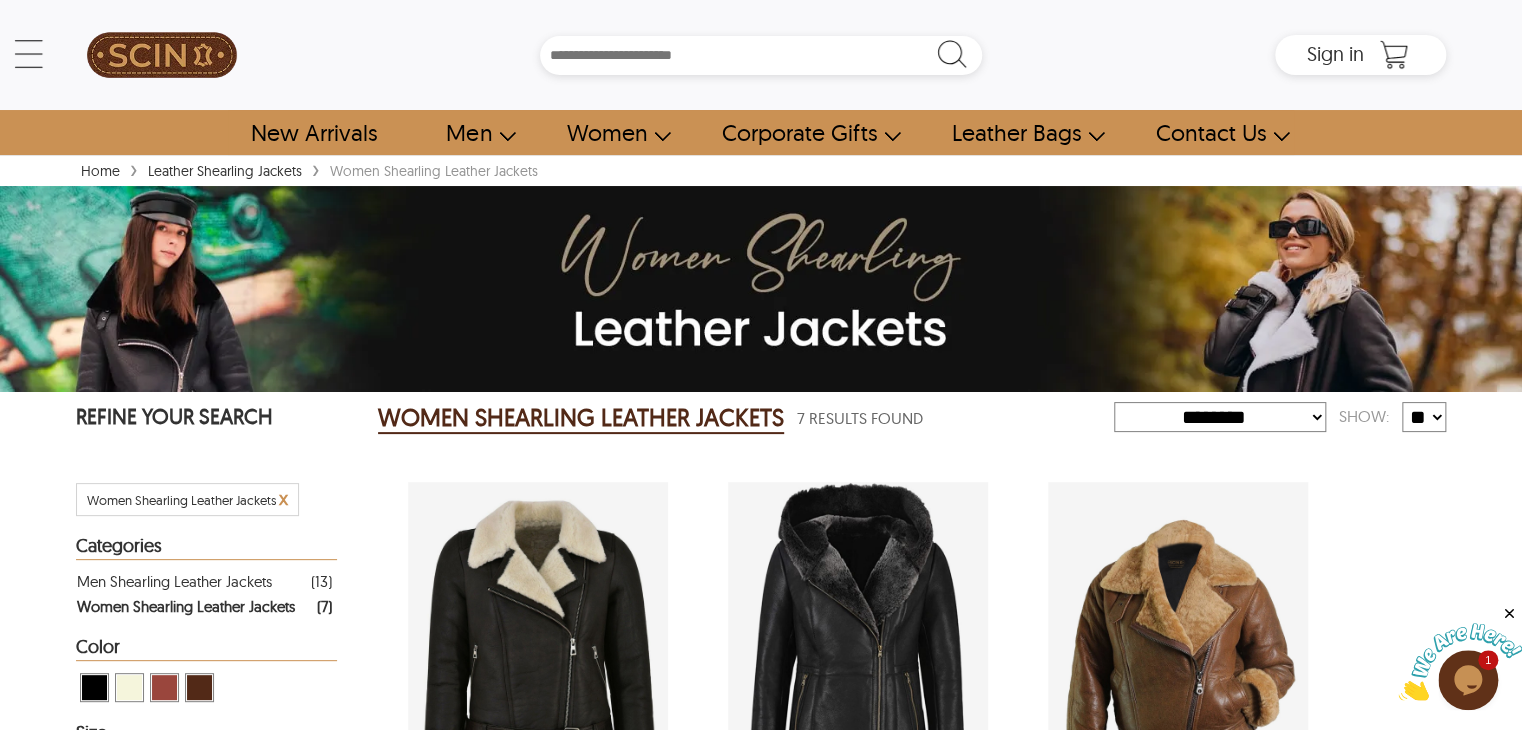 click at bounding box center [538, 644] 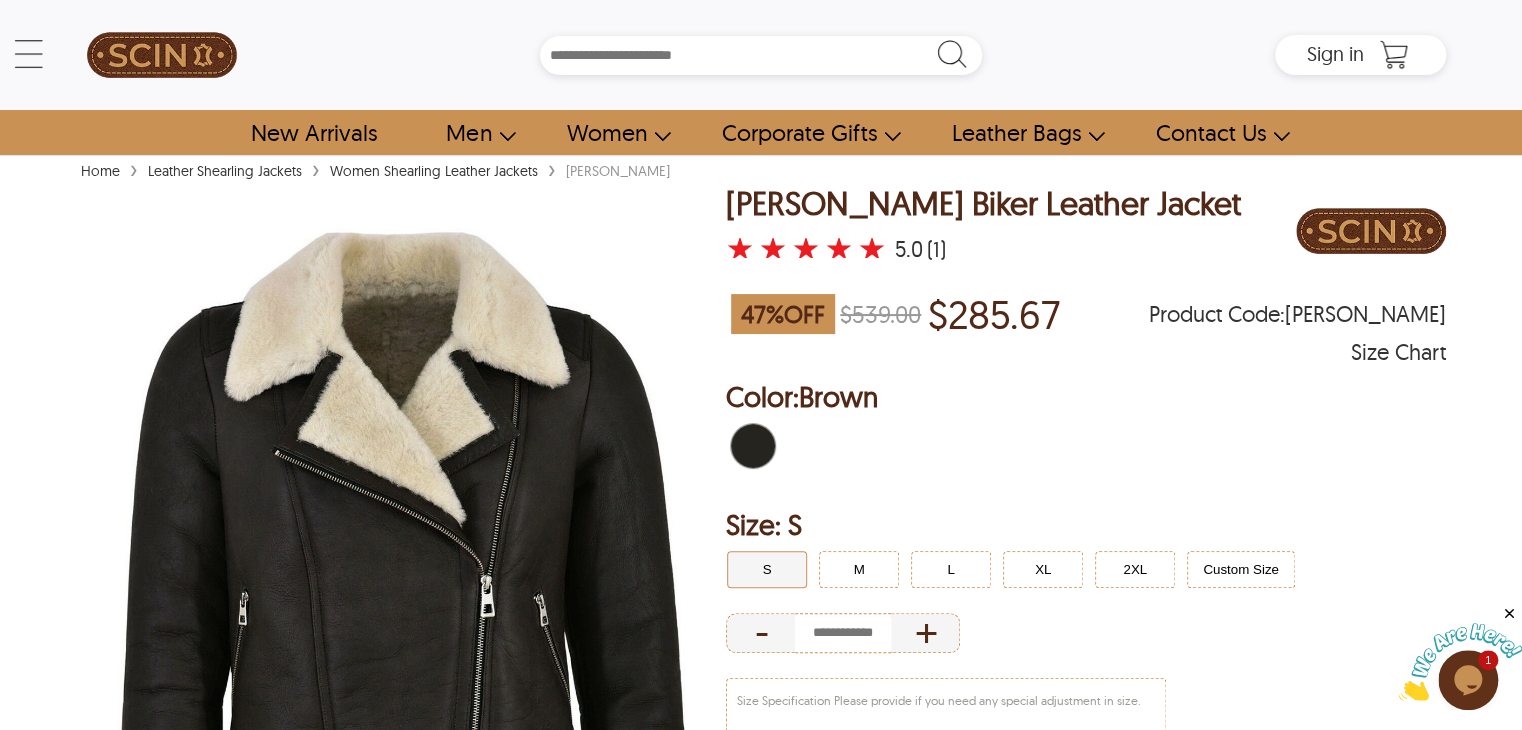 select on "********" 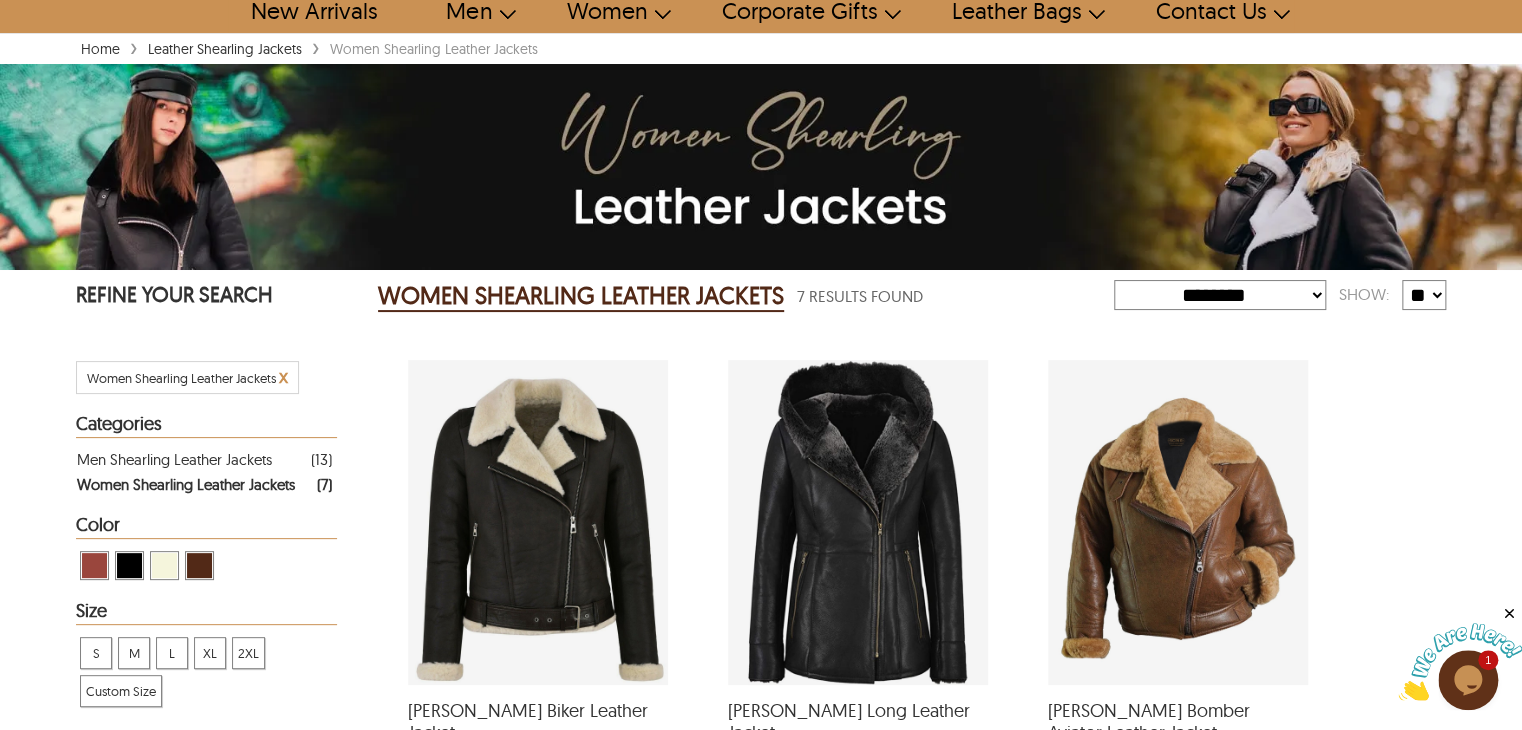 scroll, scrollTop: 100, scrollLeft: 0, axis: vertical 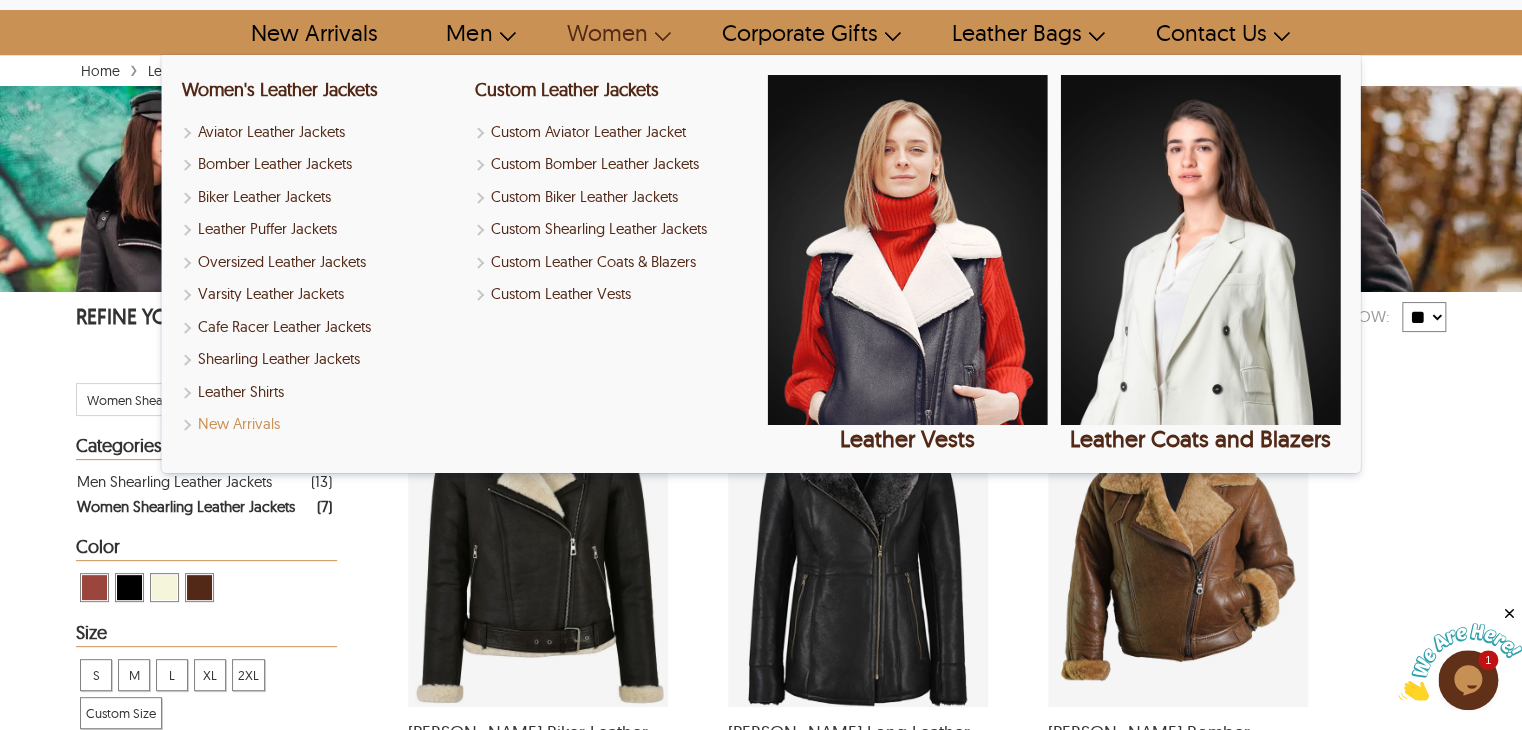 click on "New Arrivals" at bounding box center (321, 424) 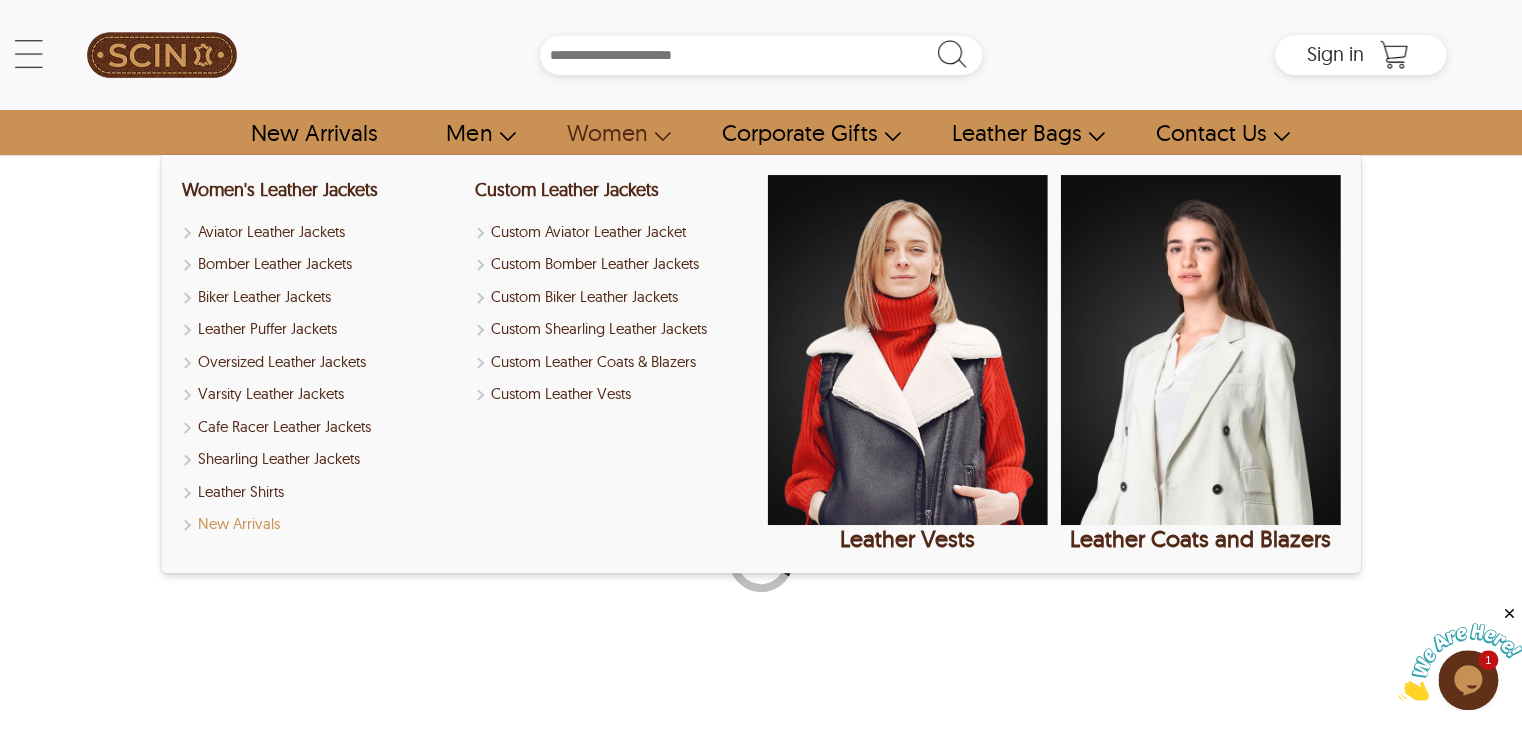 scroll, scrollTop: 0, scrollLeft: 0, axis: both 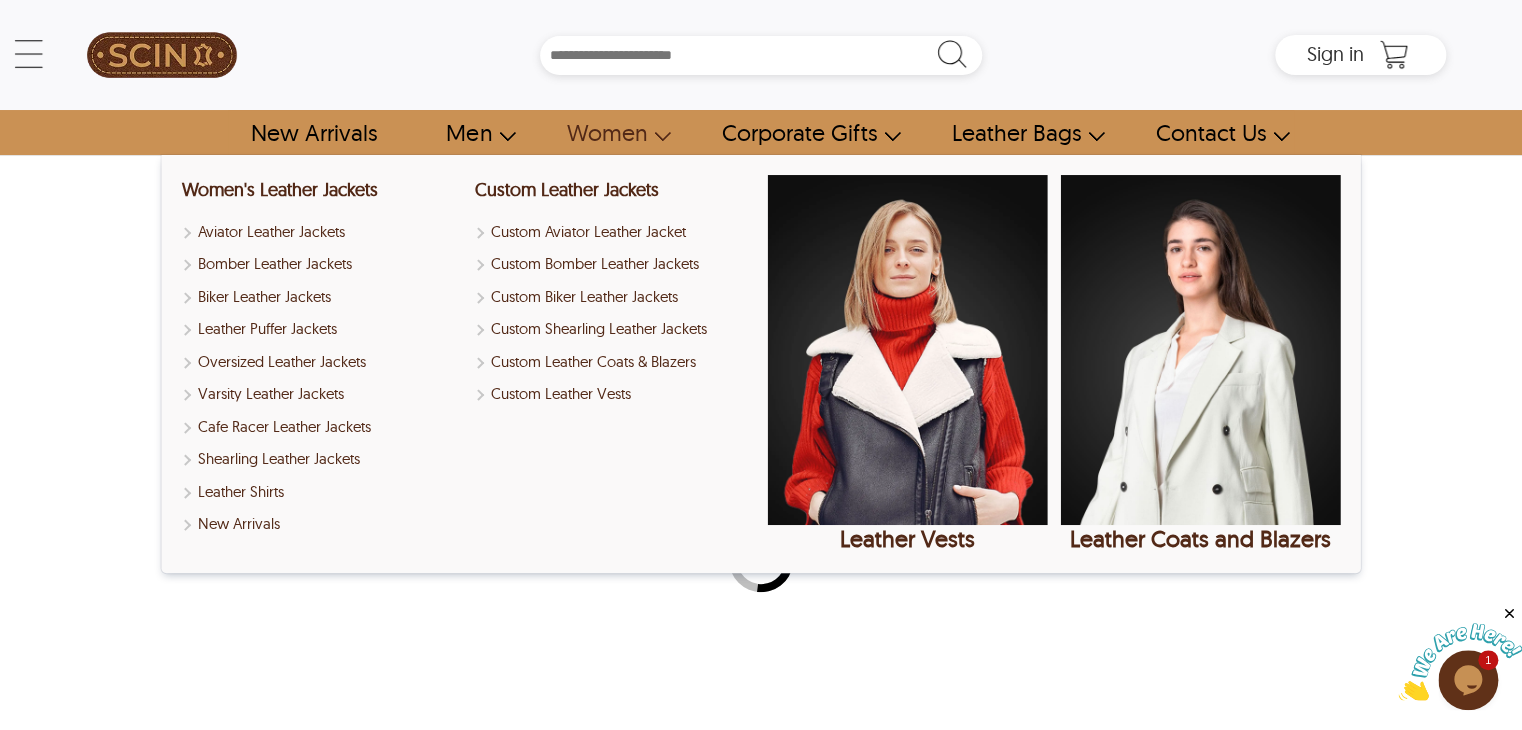 select on "********" 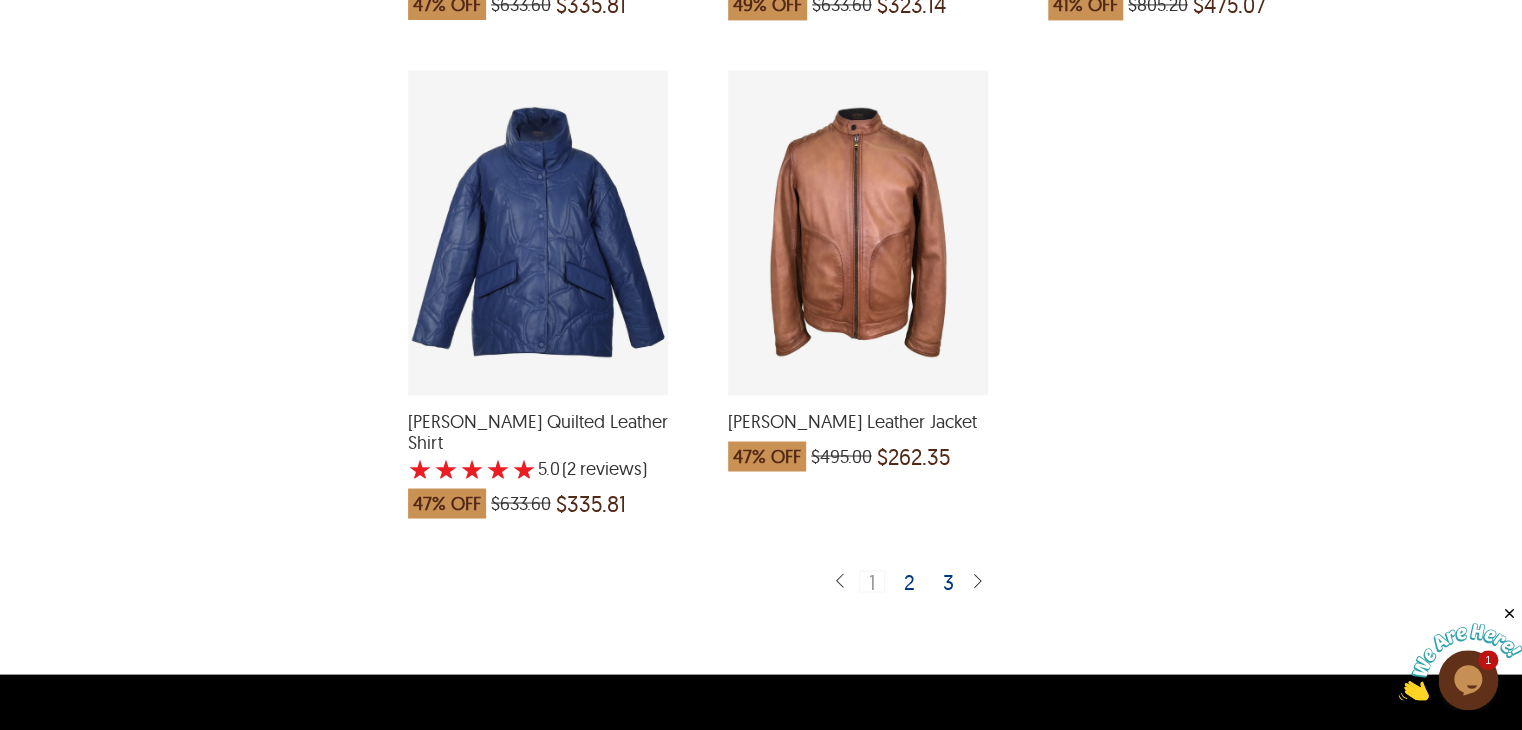 scroll, scrollTop: 5400, scrollLeft: 0, axis: vertical 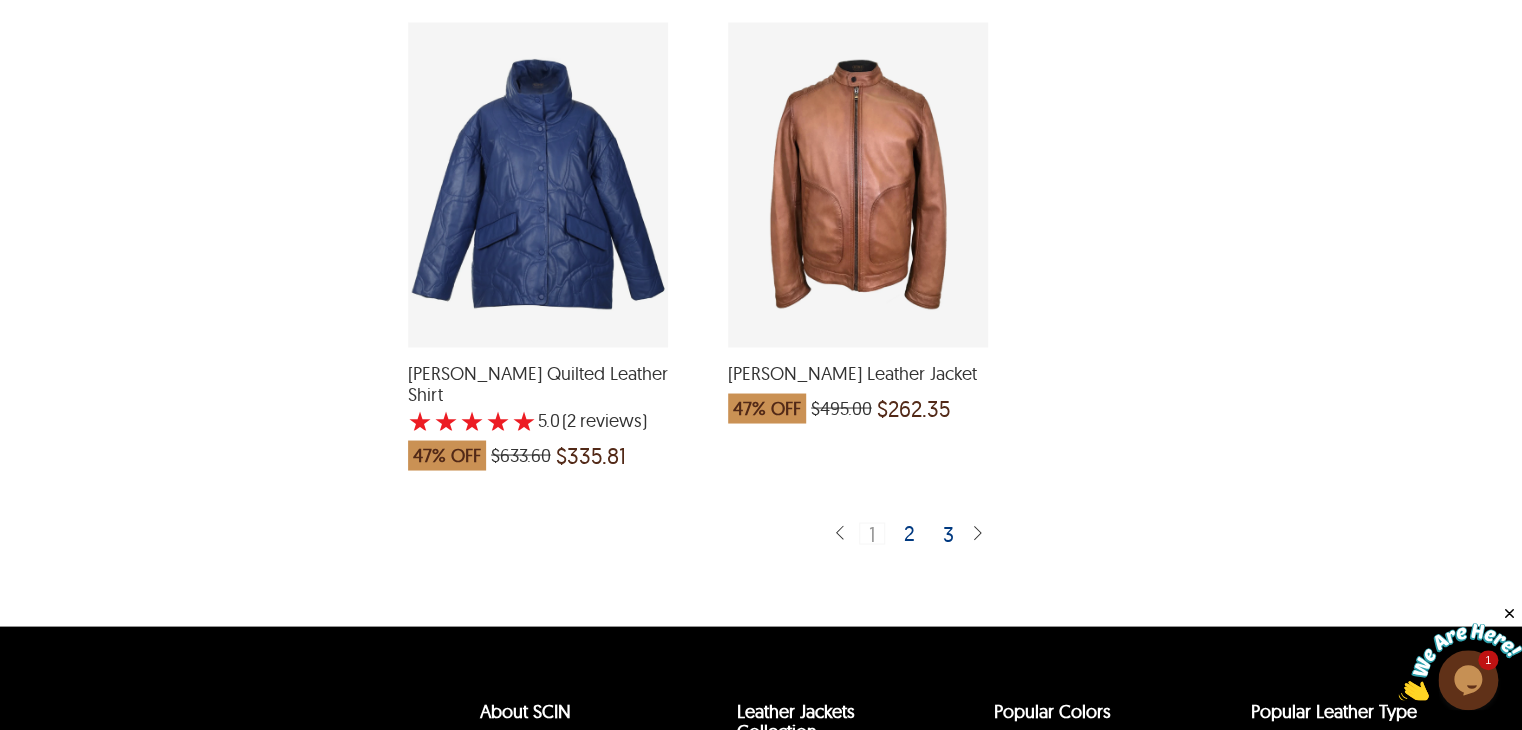 click on "2" at bounding box center (910, 532) 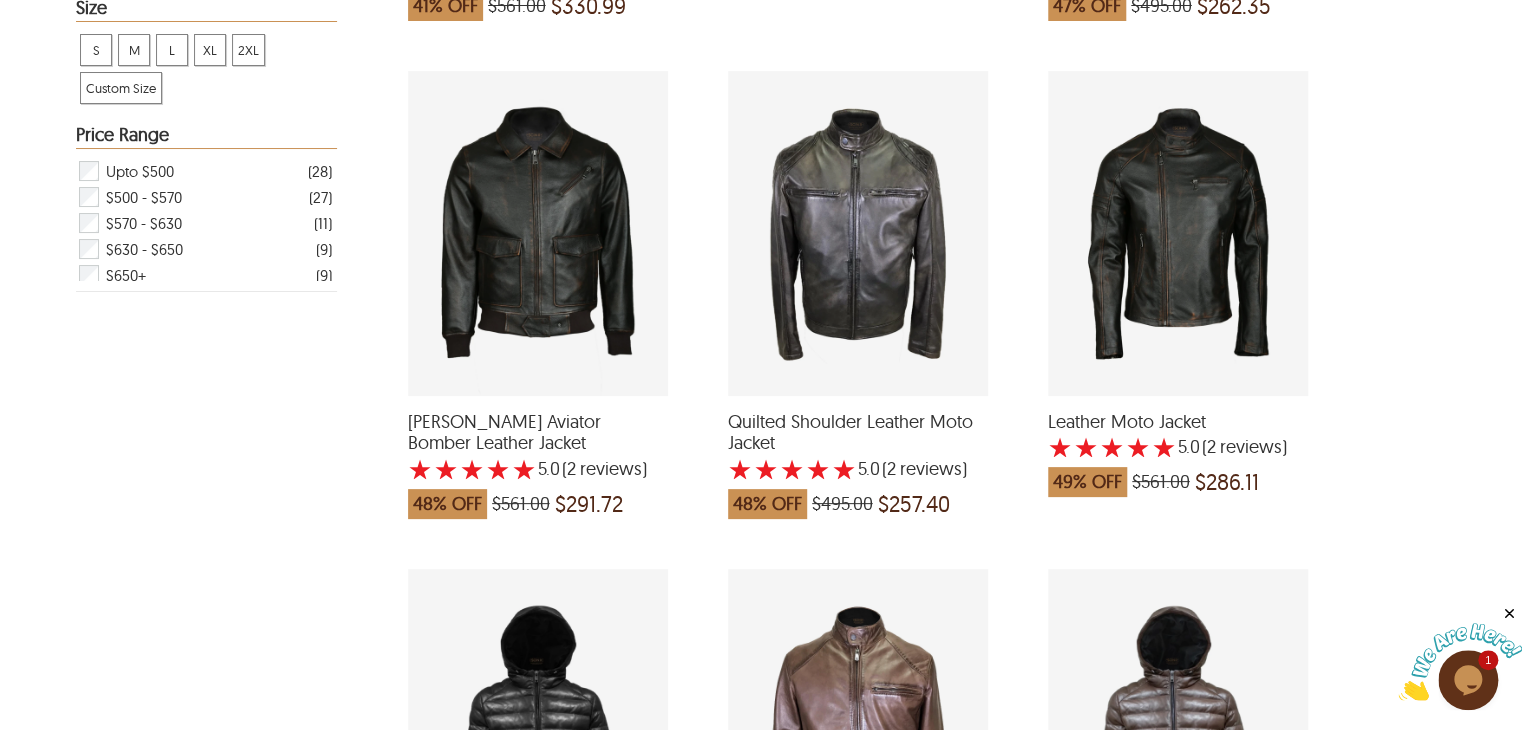scroll, scrollTop: 900, scrollLeft: 0, axis: vertical 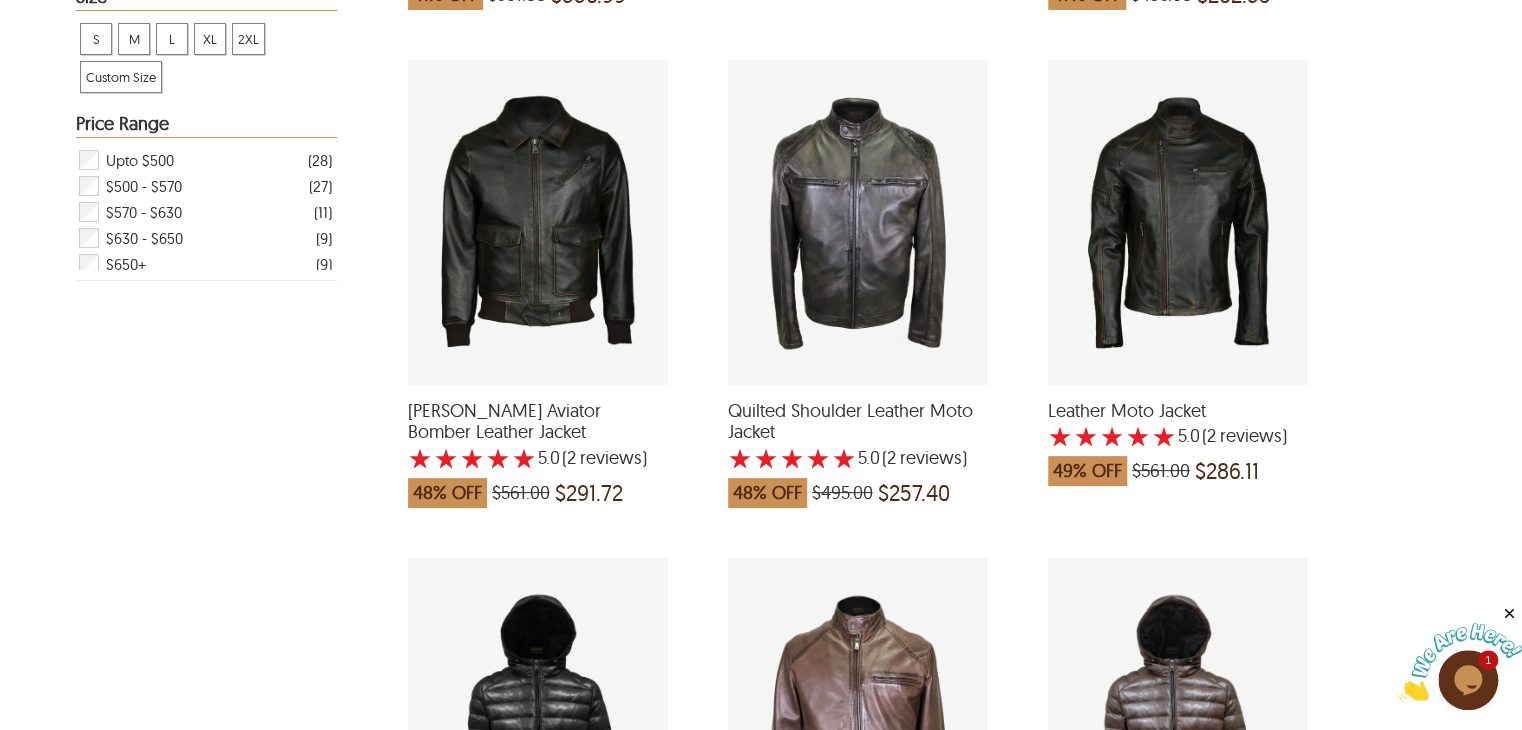 click at bounding box center [1178, 222] 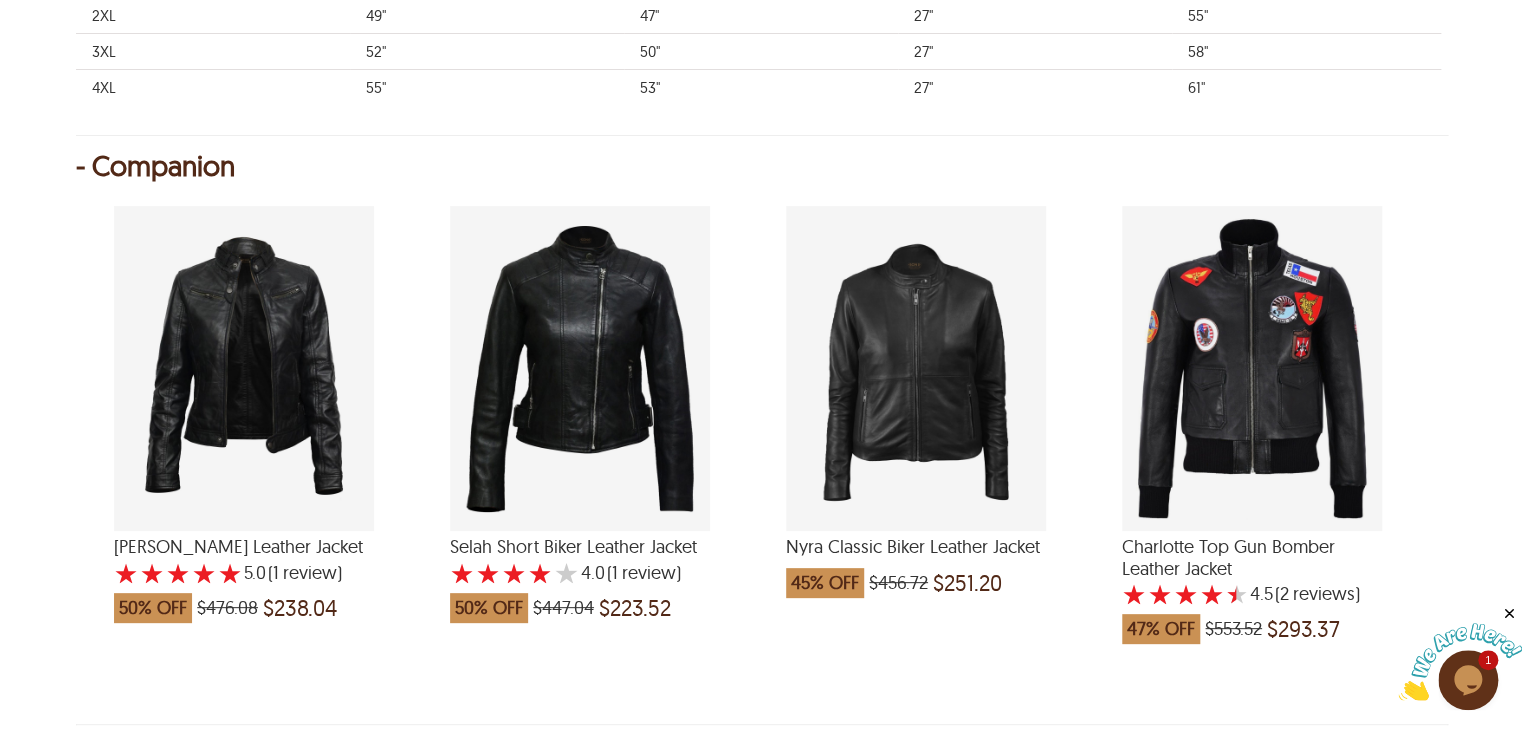 scroll, scrollTop: 1700, scrollLeft: 0, axis: vertical 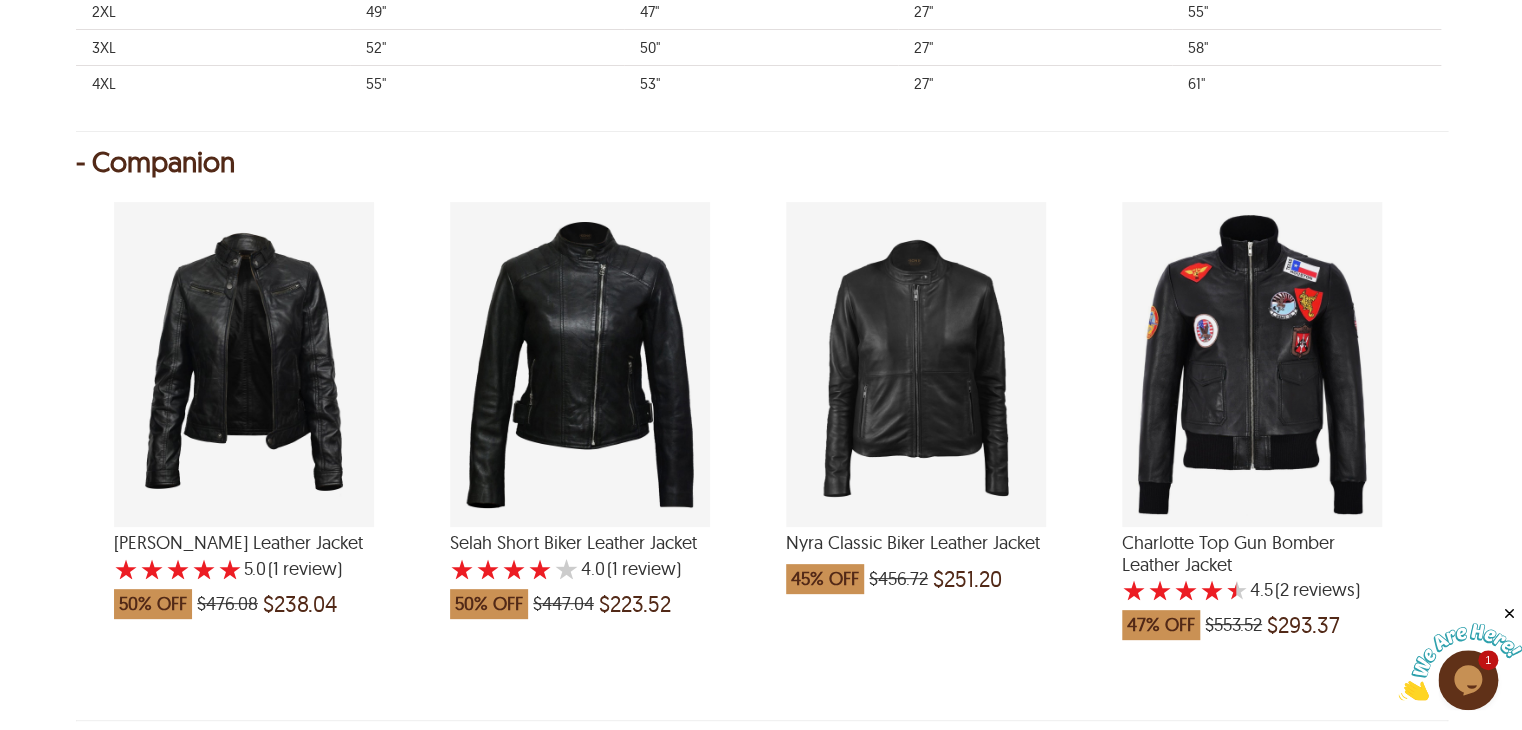 click at bounding box center [244, 364] 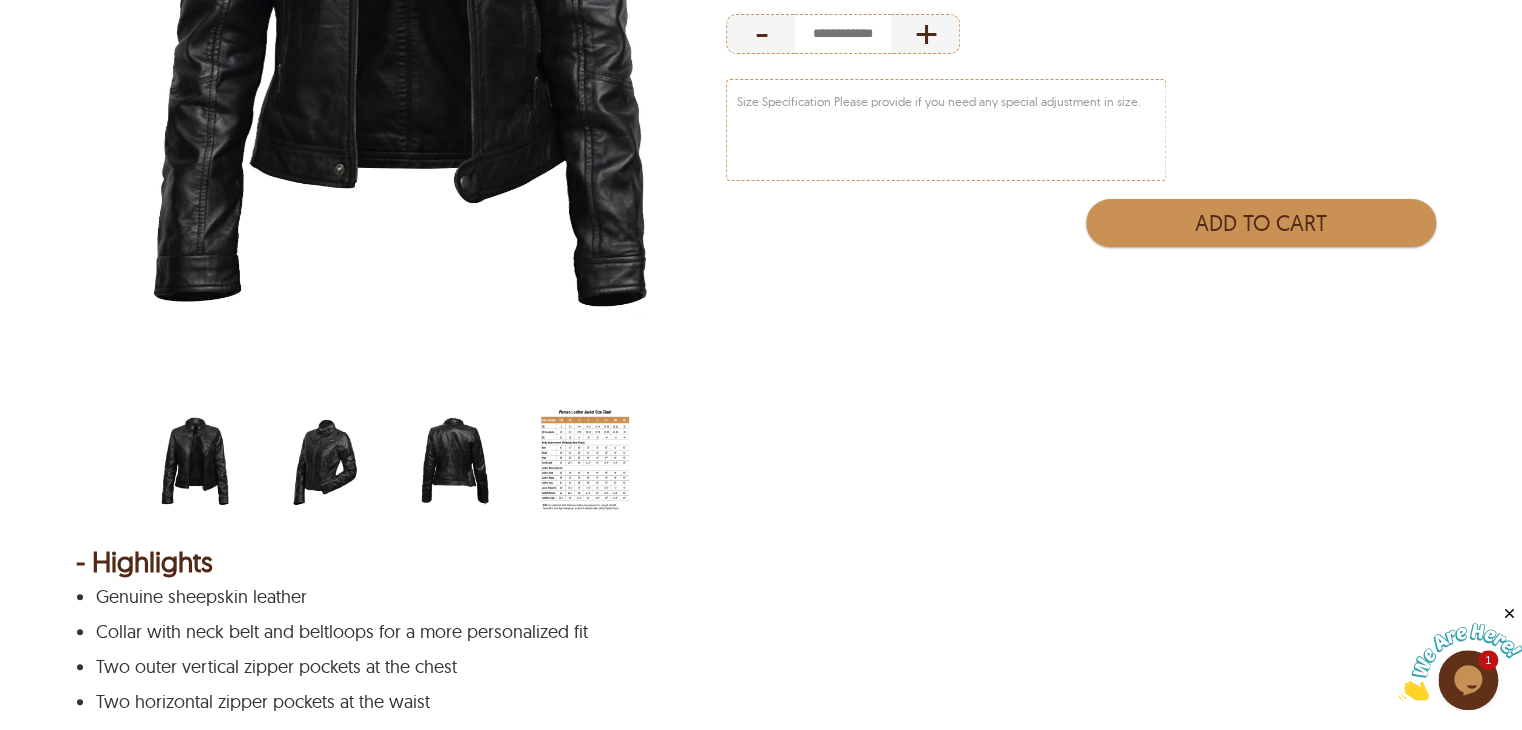 scroll, scrollTop: 600, scrollLeft: 0, axis: vertical 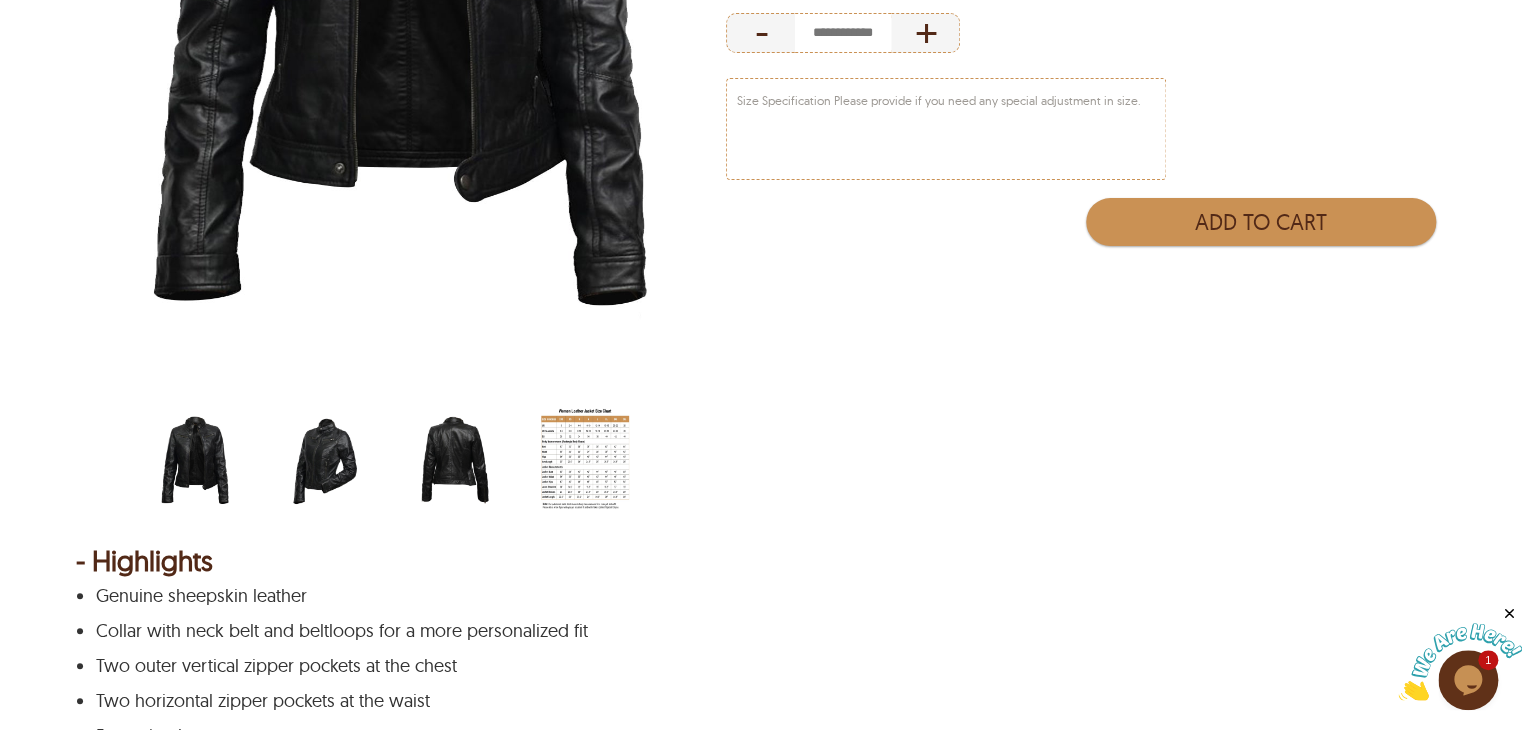 click at bounding box center [325, 461] 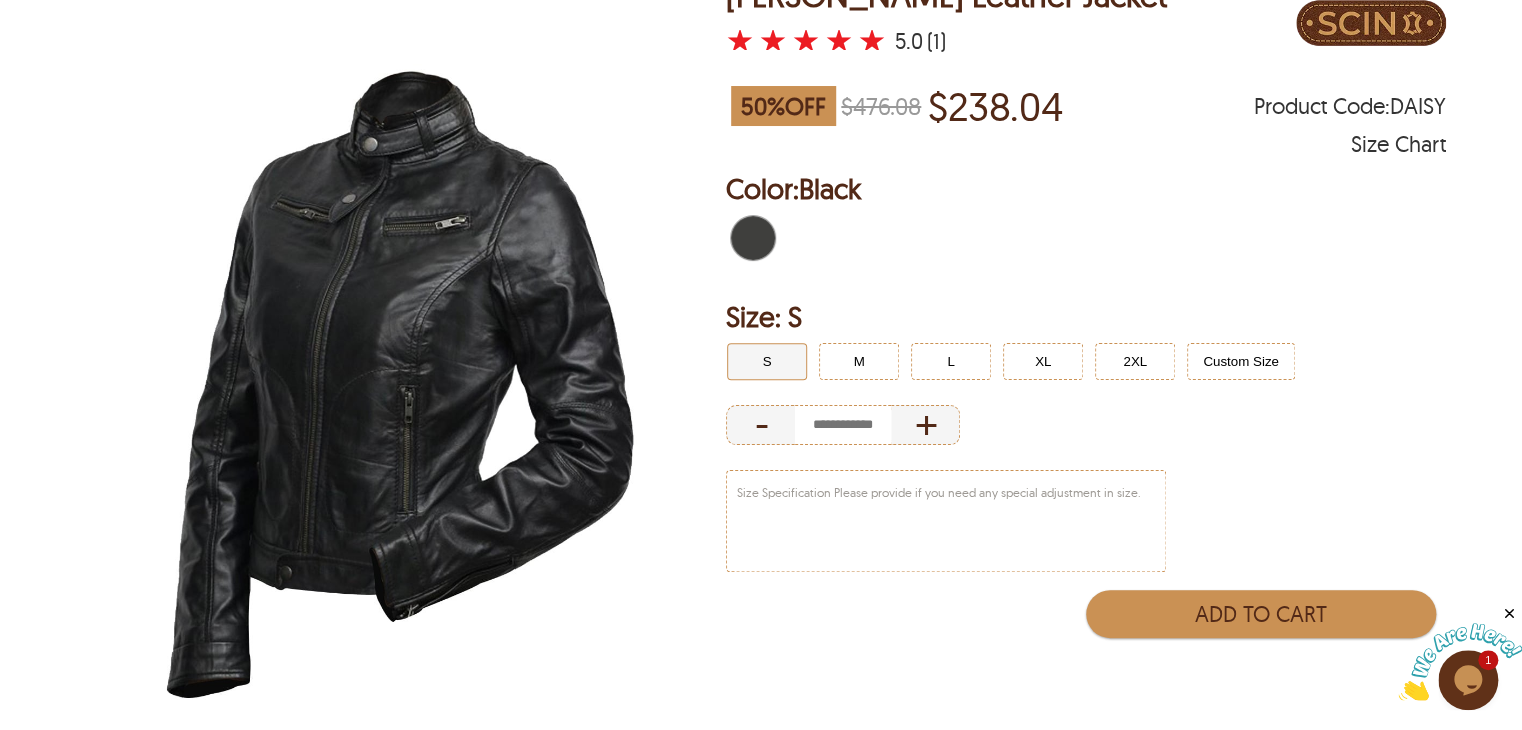 scroll, scrollTop: 200, scrollLeft: 0, axis: vertical 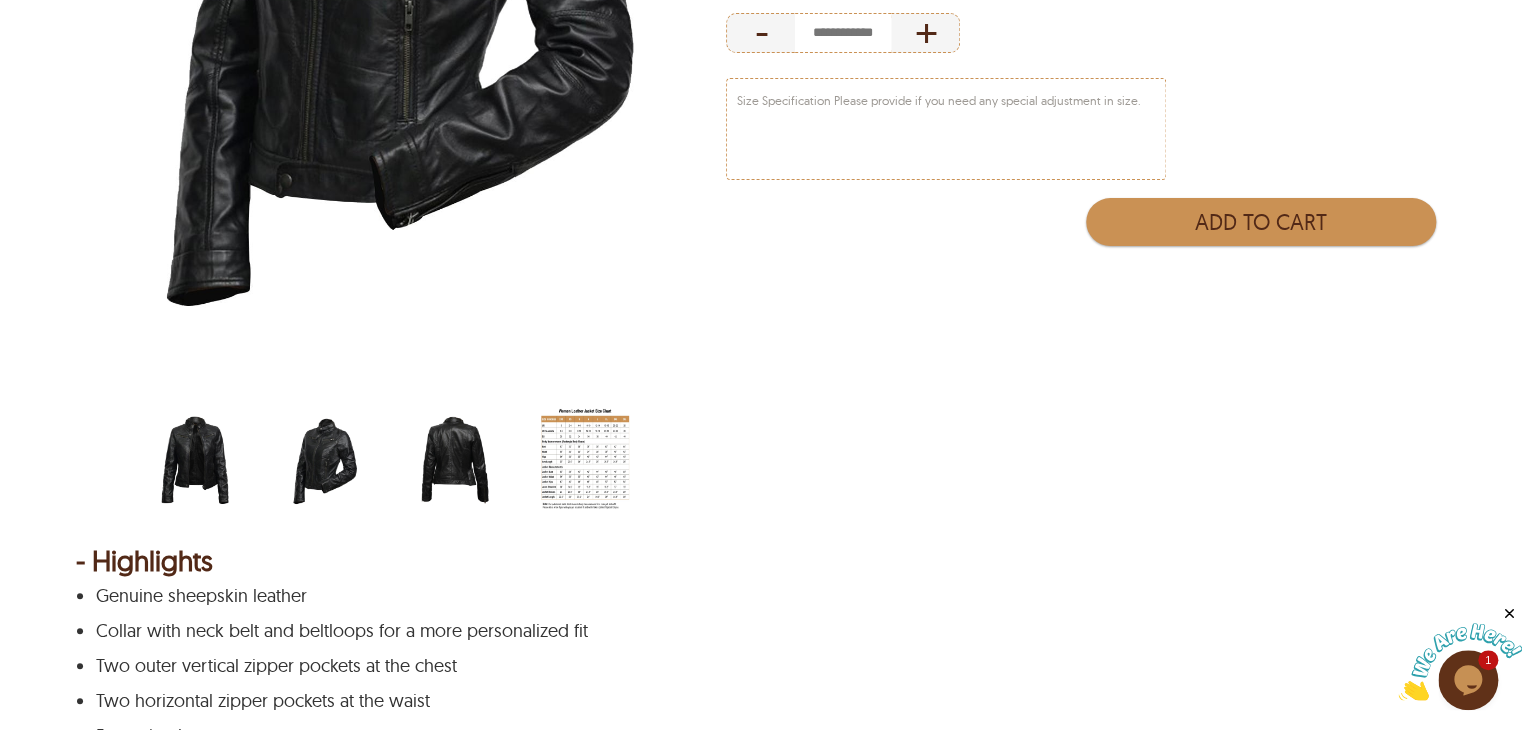 click at bounding box center [455, 461] 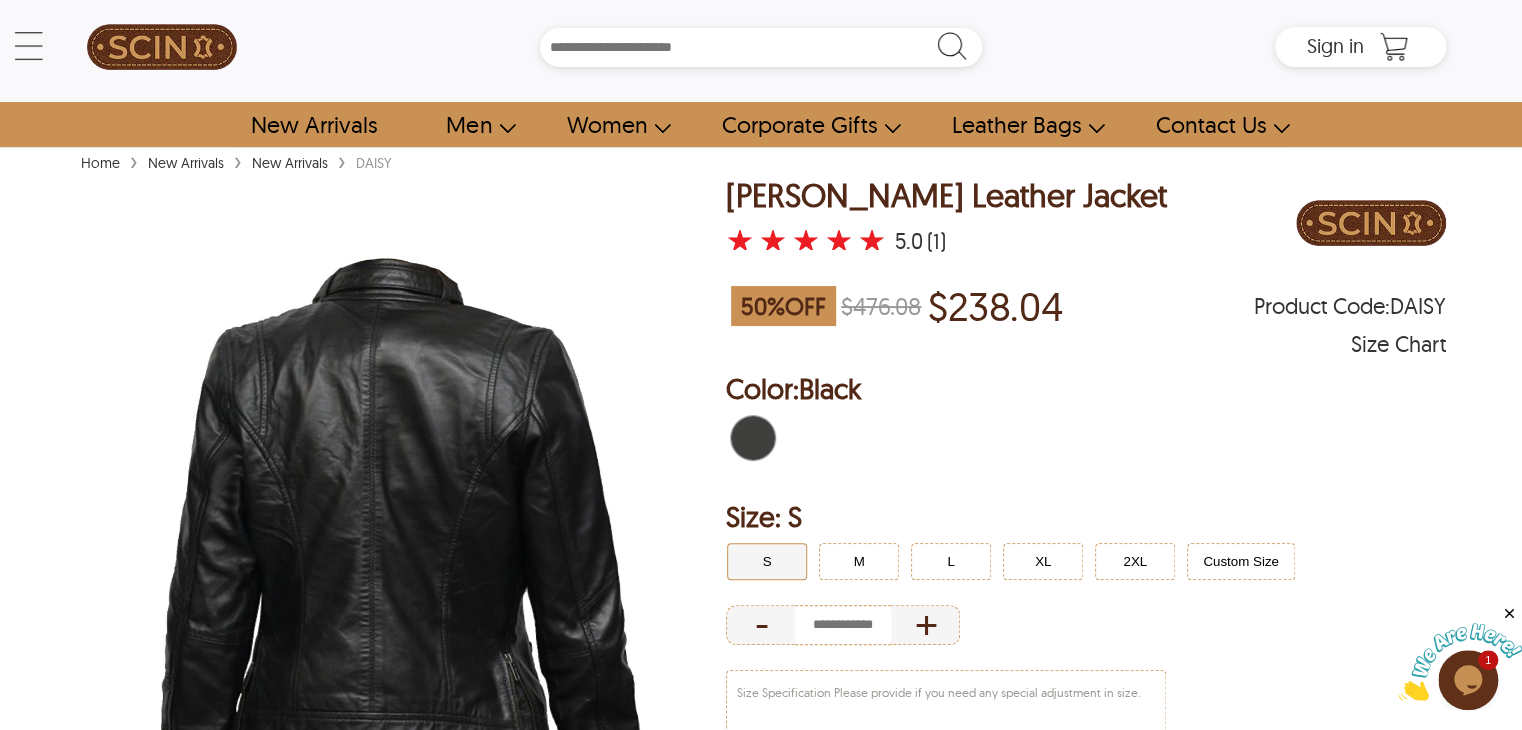 scroll, scrollTop: 0, scrollLeft: 0, axis: both 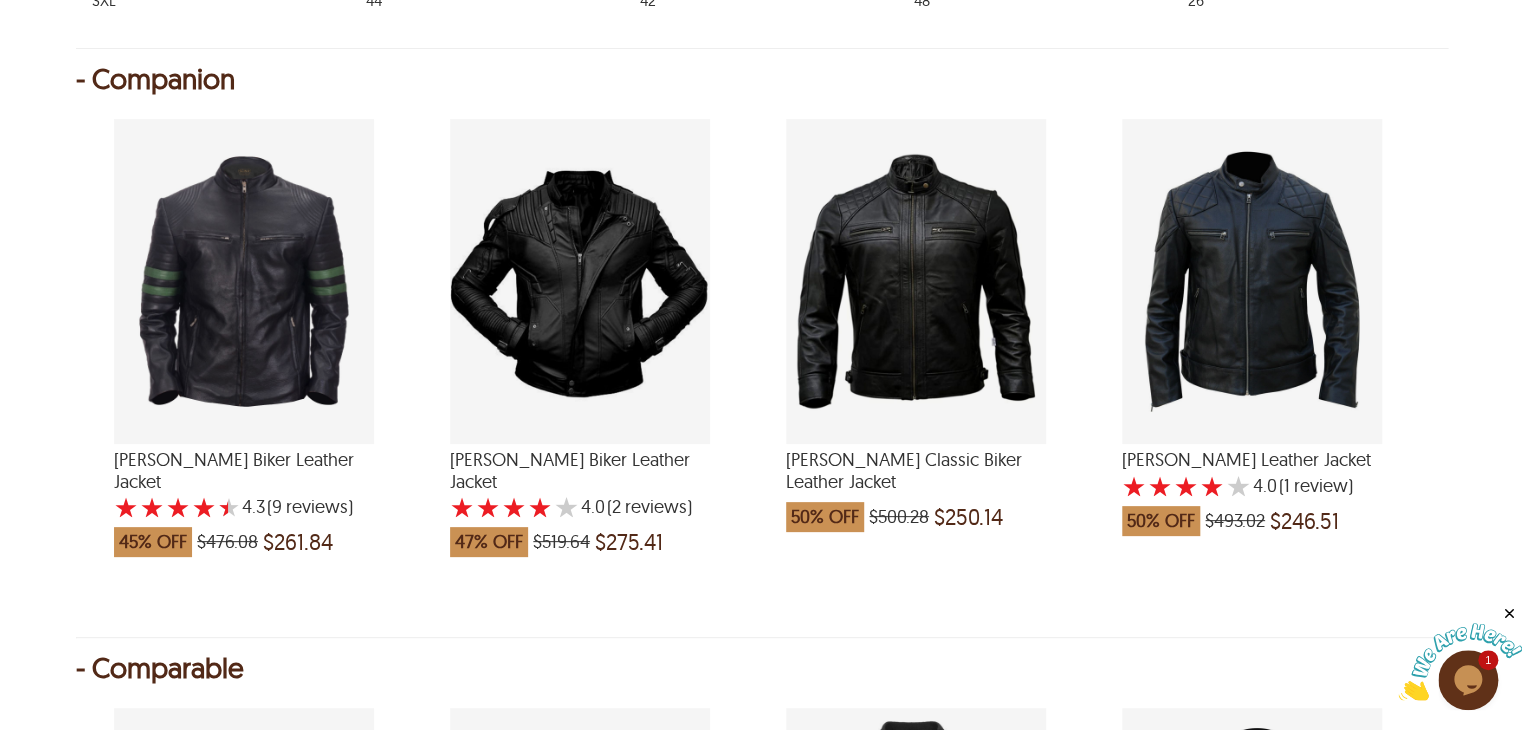 select on "********" 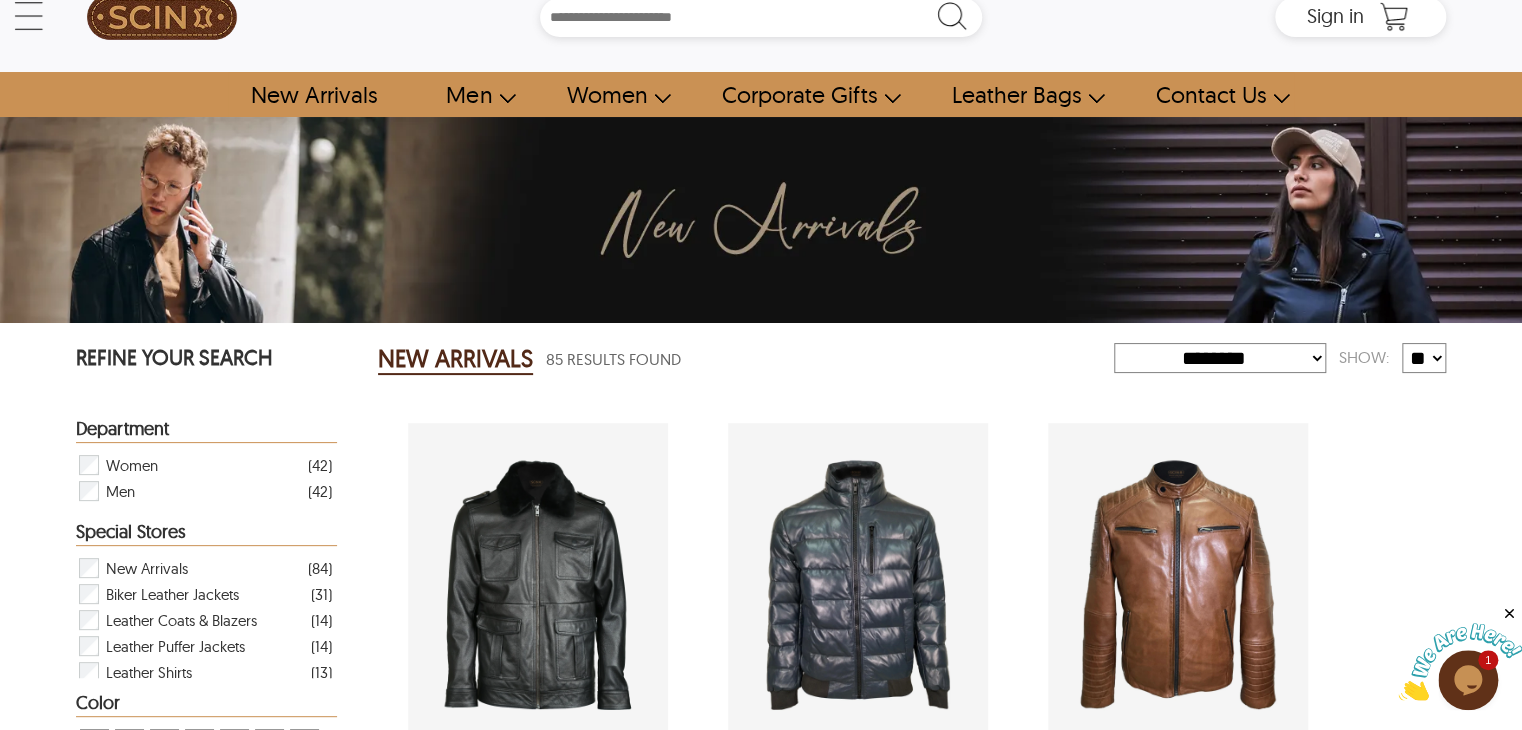 scroll, scrollTop: 0, scrollLeft: 0, axis: both 